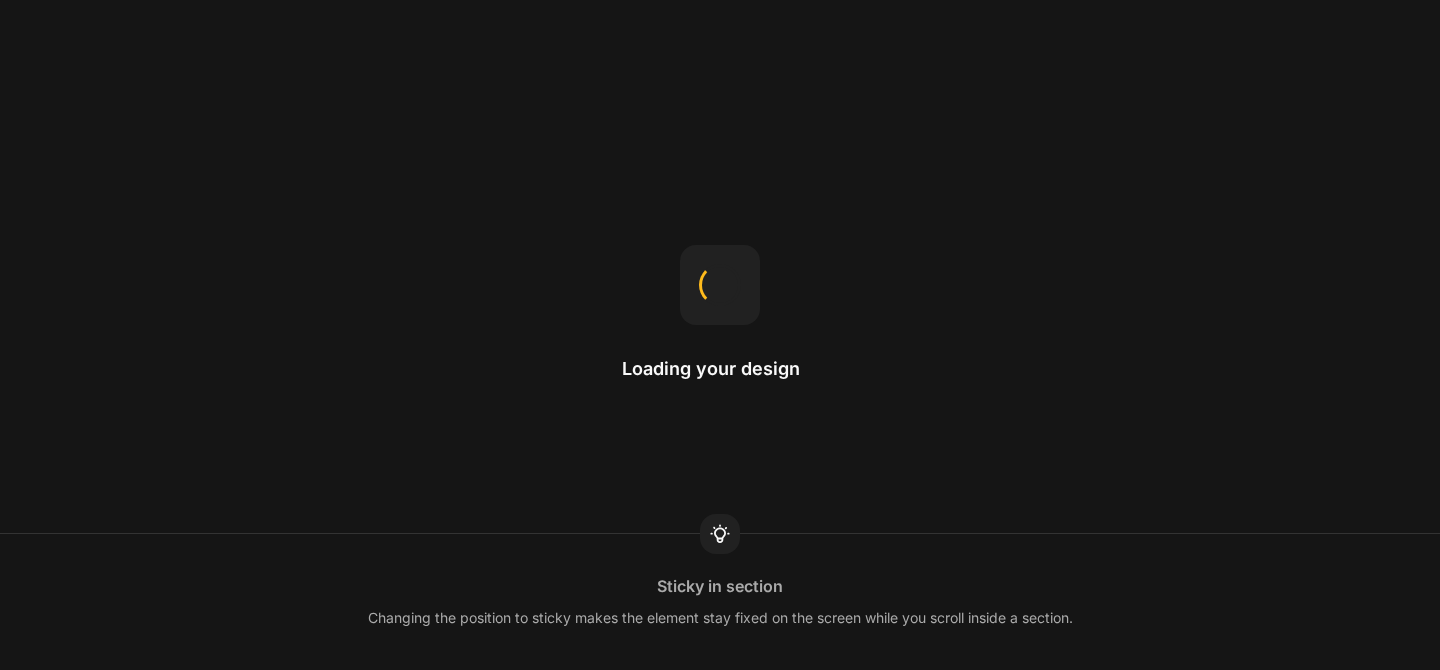 scroll, scrollTop: 0, scrollLeft: 0, axis: both 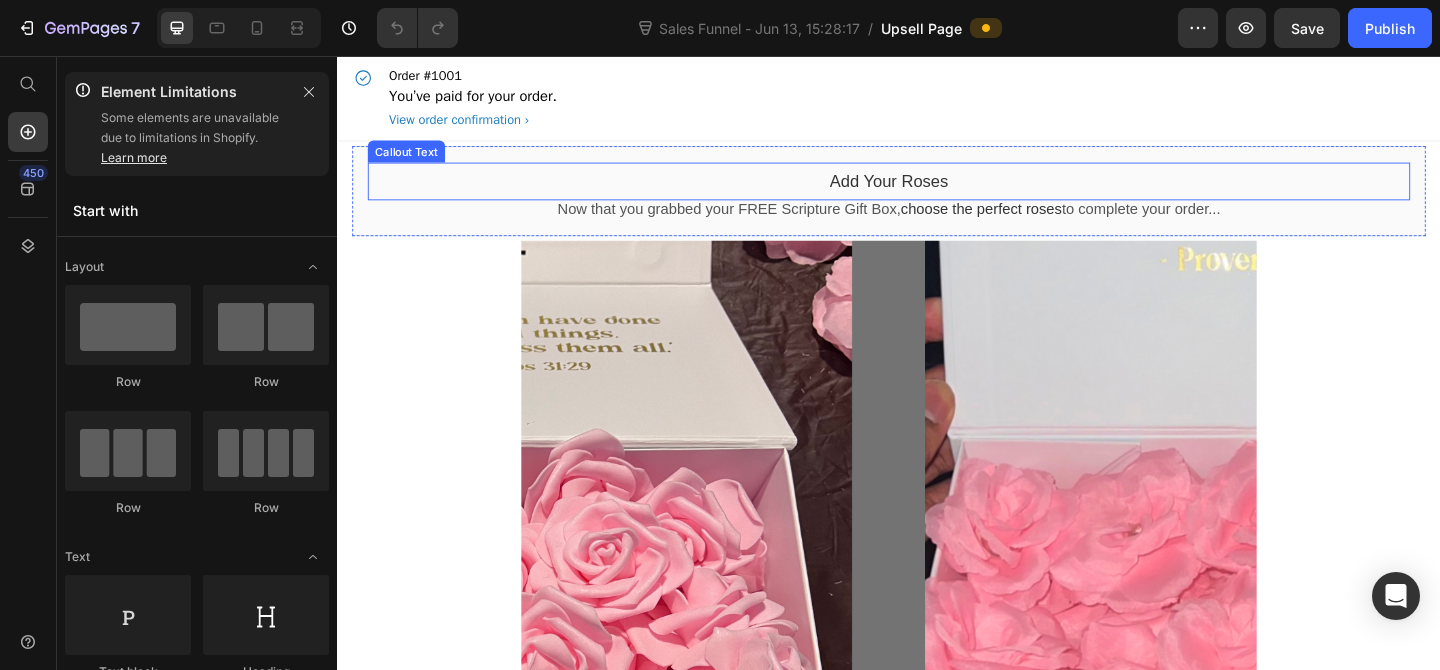 click on "add your roses" at bounding box center (936, 192) 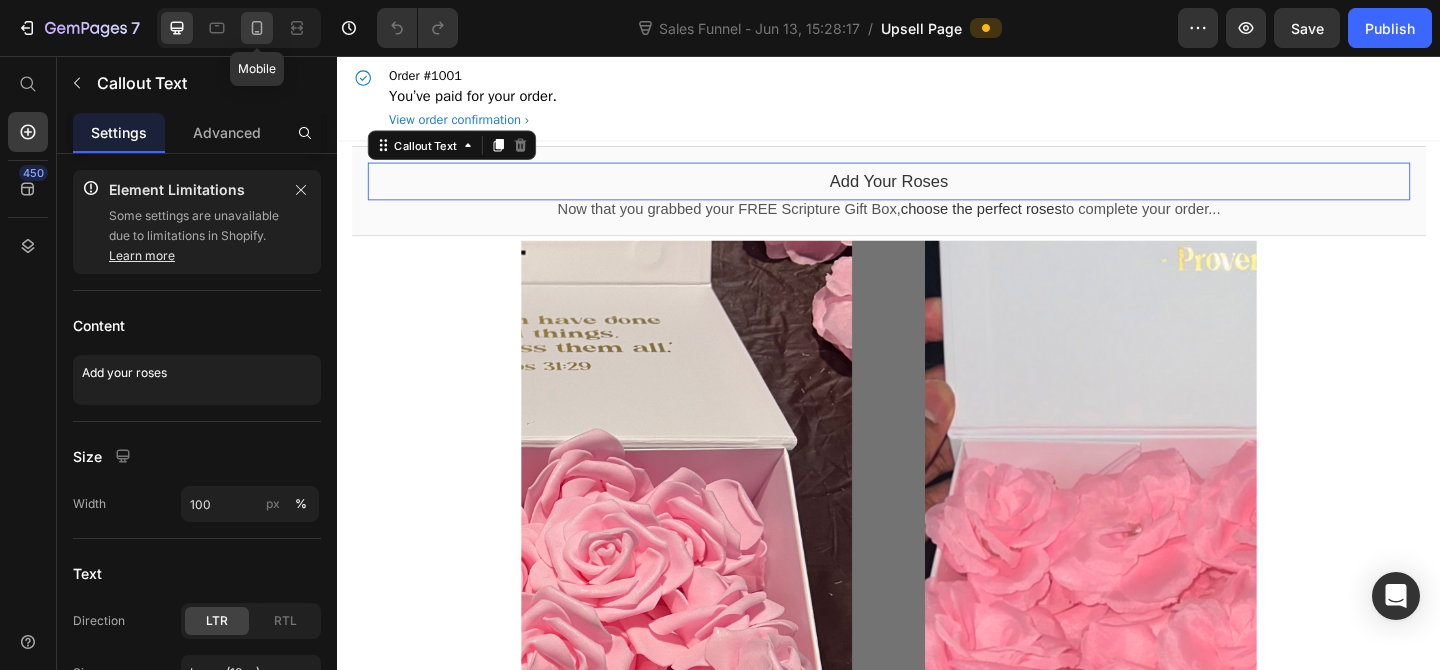 click 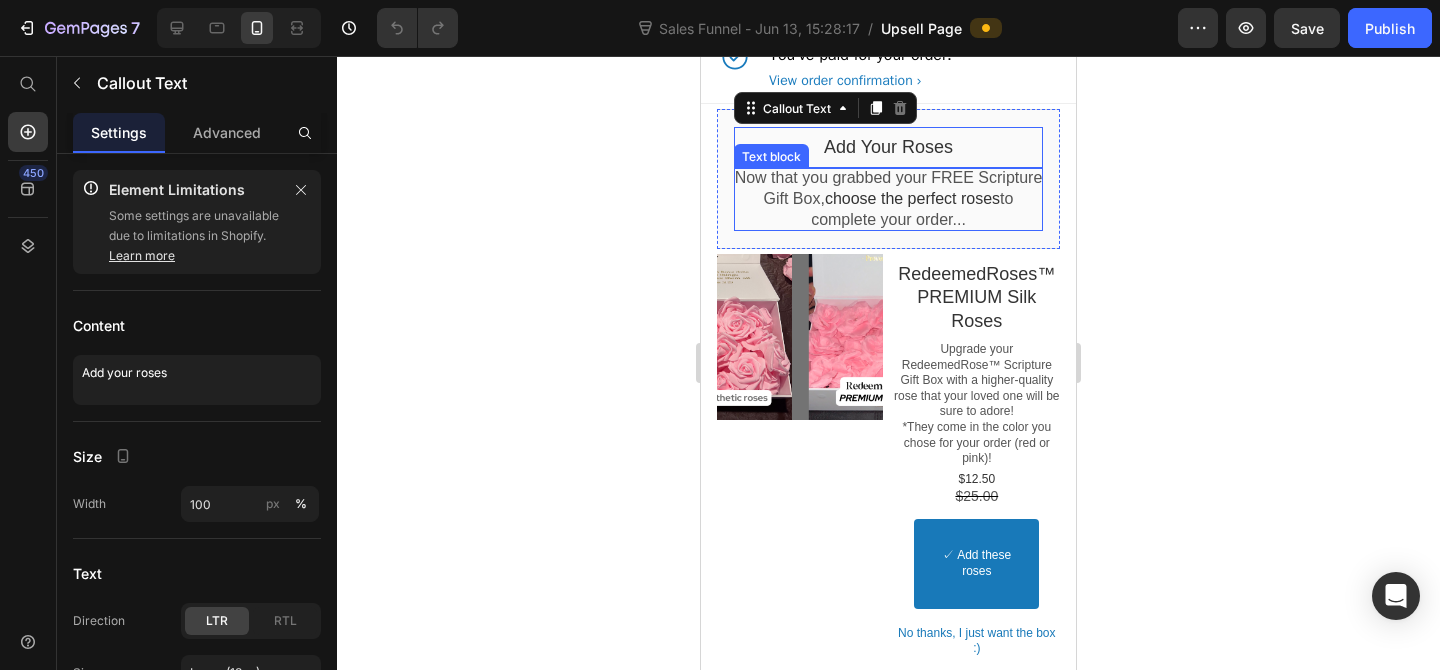 scroll, scrollTop: 0, scrollLeft: 0, axis: both 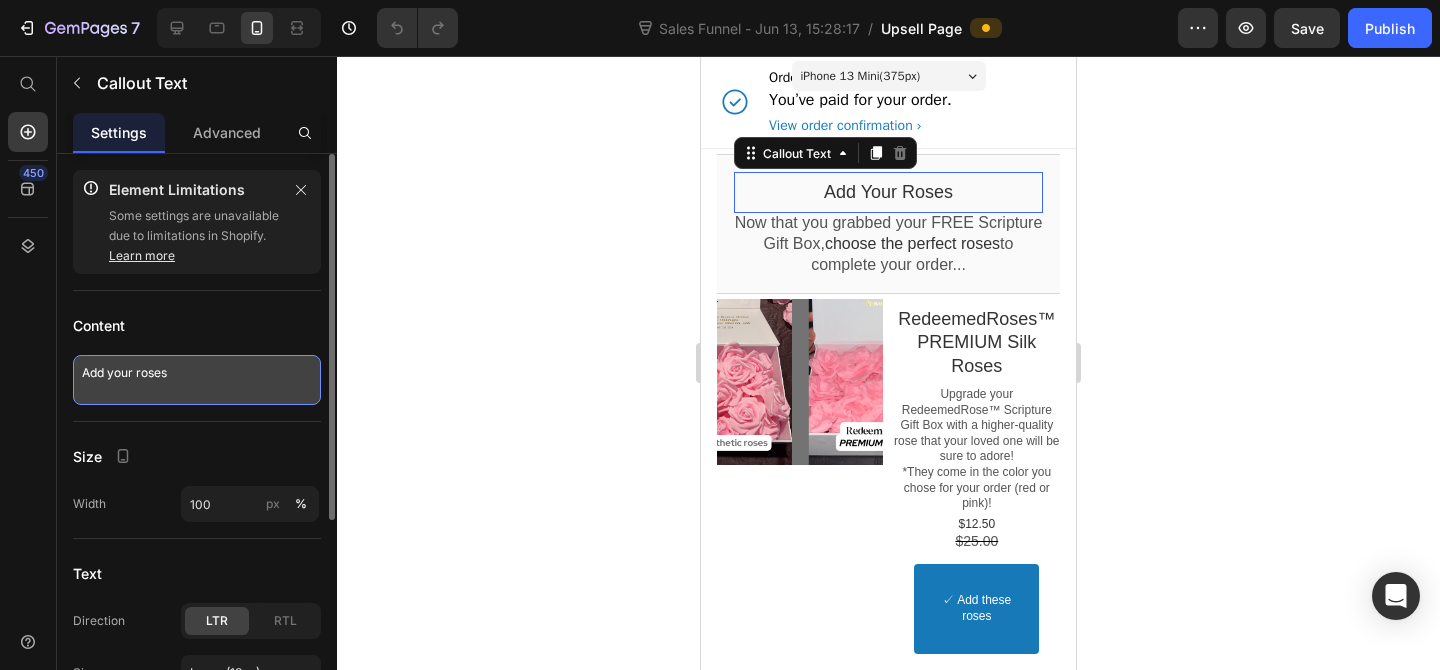 click on "Add your roses" at bounding box center (197, 380) 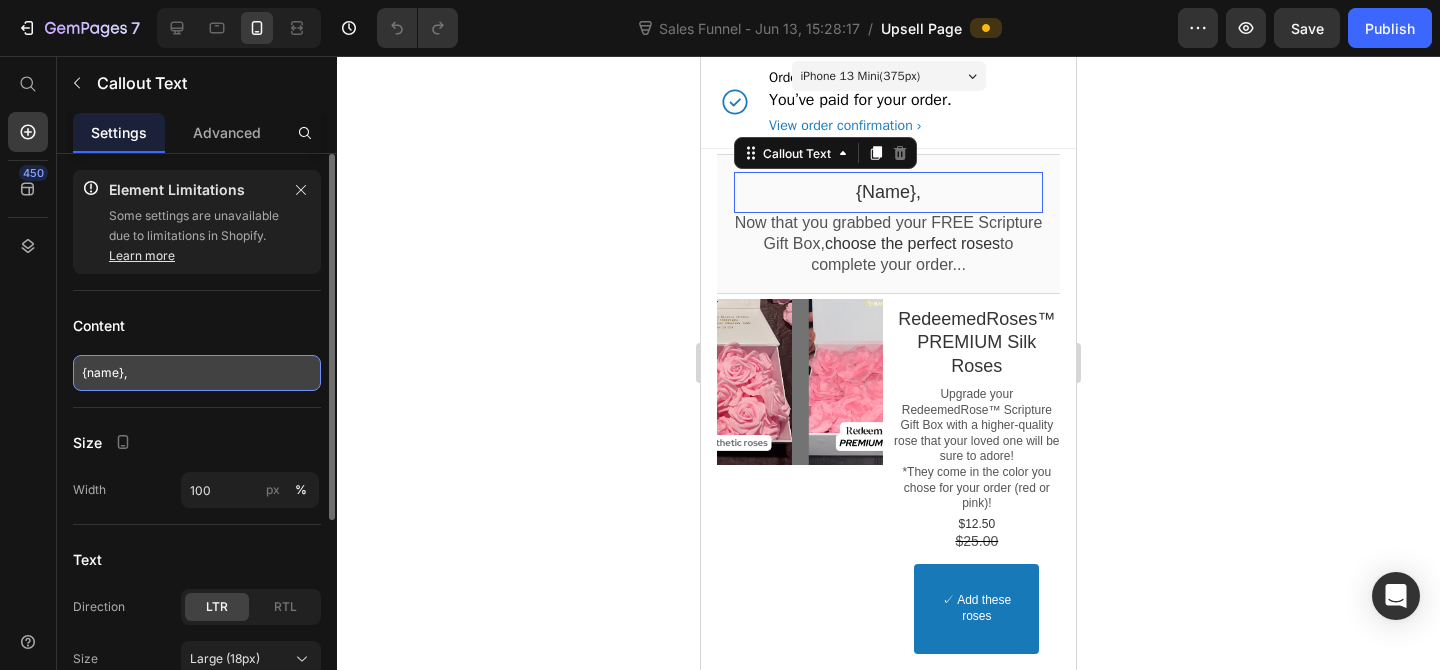 type on "{name}," 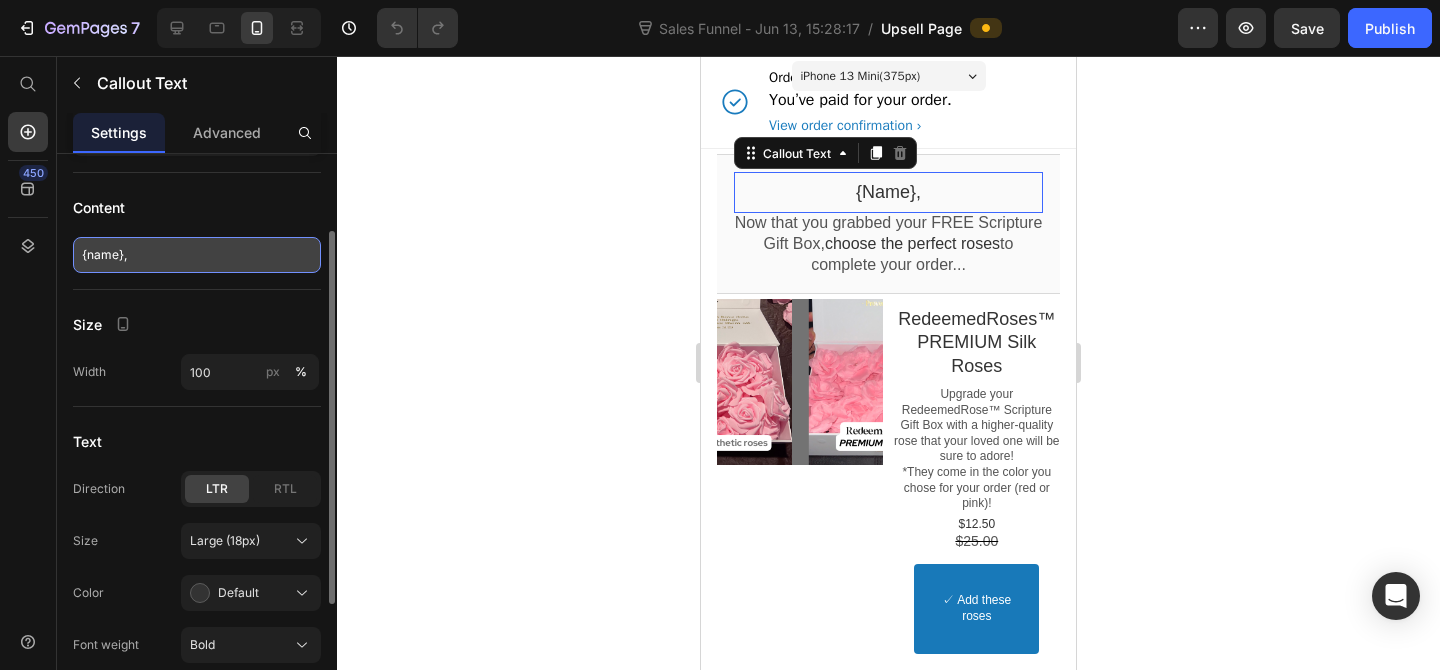 scroll, scrollTop: 0, scrollLeft: 0, axis: both 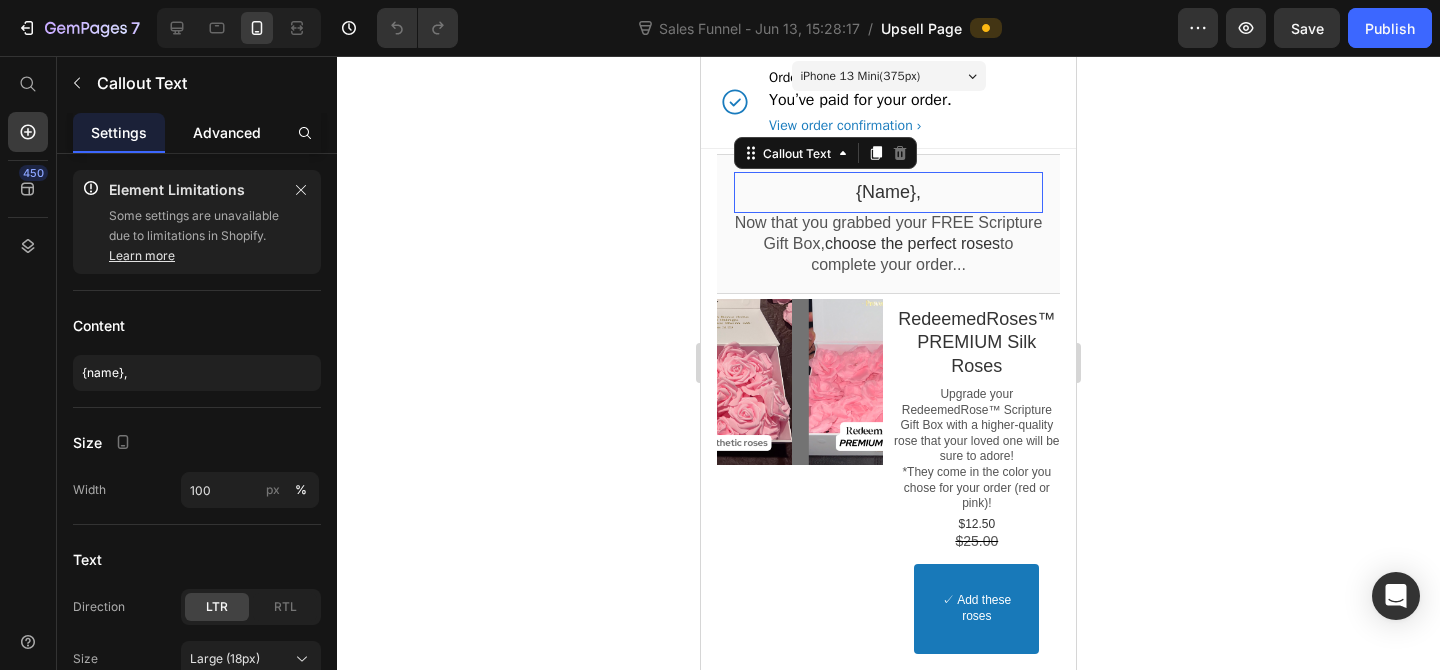 click on "Advanced" at bounding box center [227, 132] 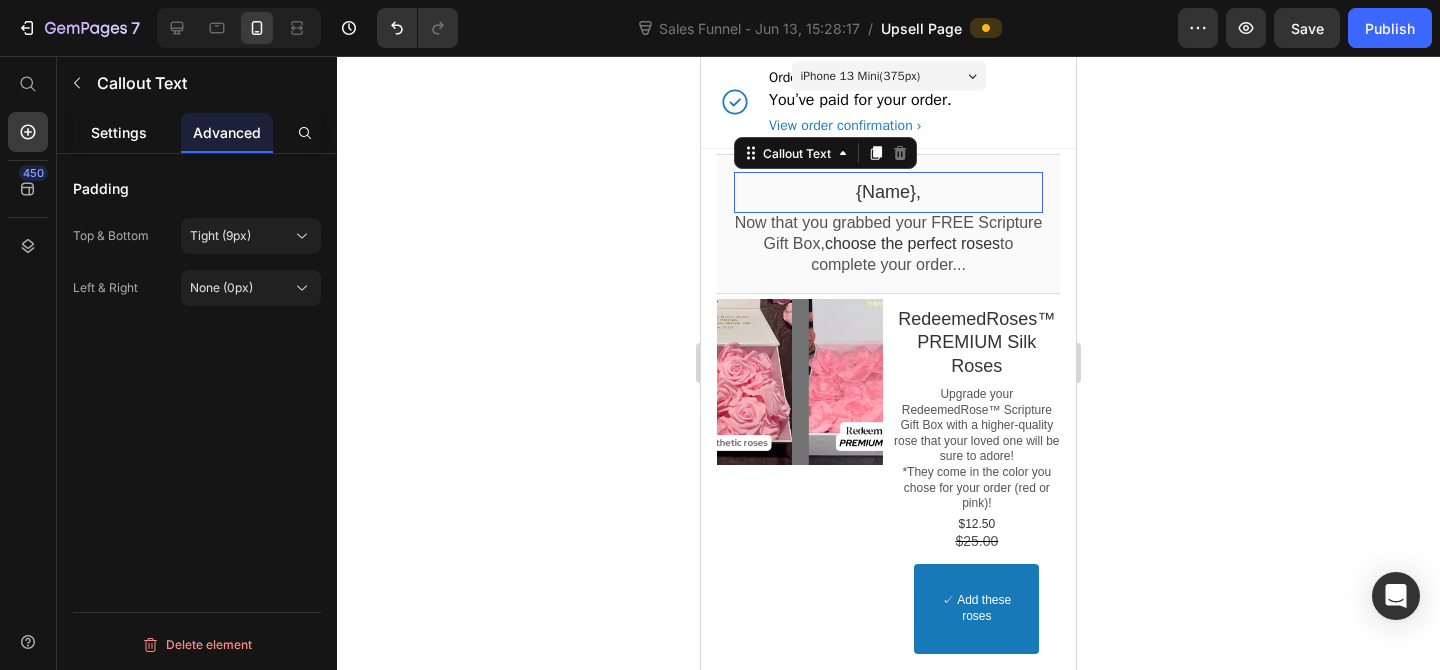 click on "Settings" at bounding box center [119, 132] 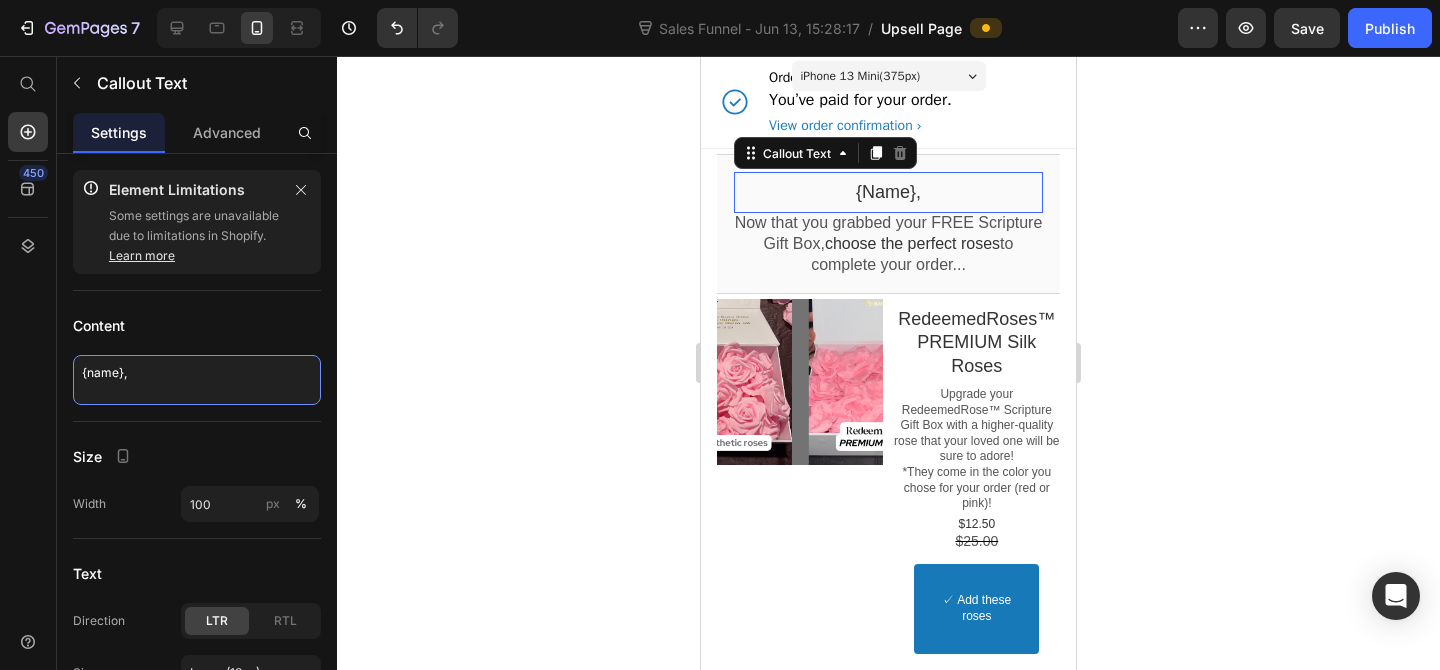 drag, startPoint x: 141, startPoint y: 375, endPoint x: 53, endPoint y: 376, distance: 88.005684 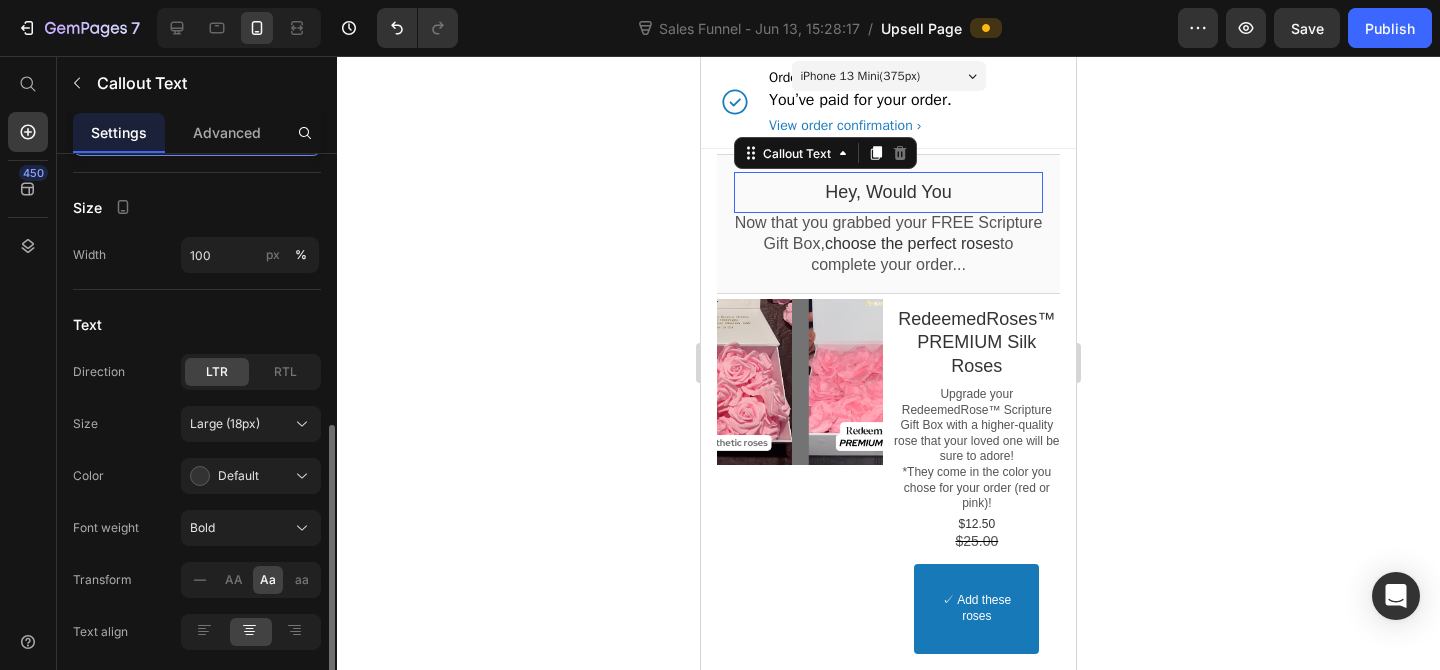 scroll, scrollTop: 306, scrollLeft: 0, axis: vertical 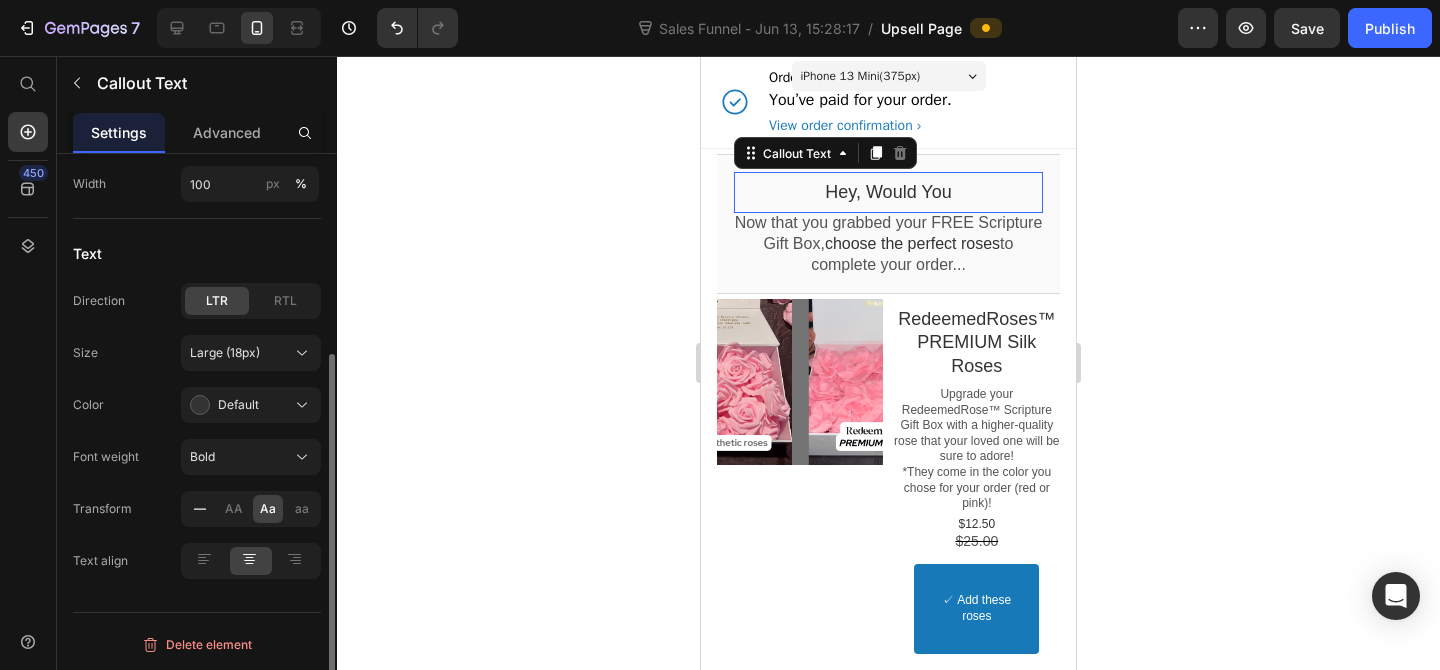 click 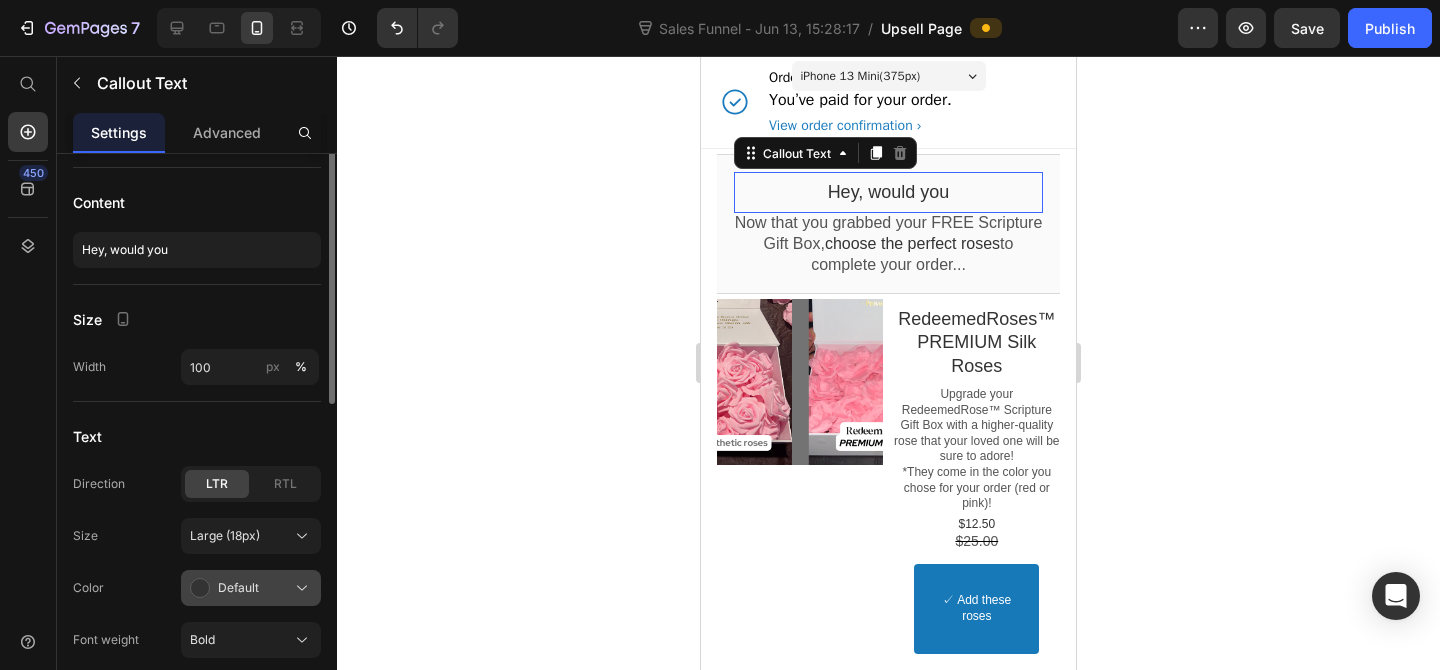 scroll, scrollTop: 0, scrollLeft: 0, axis: both 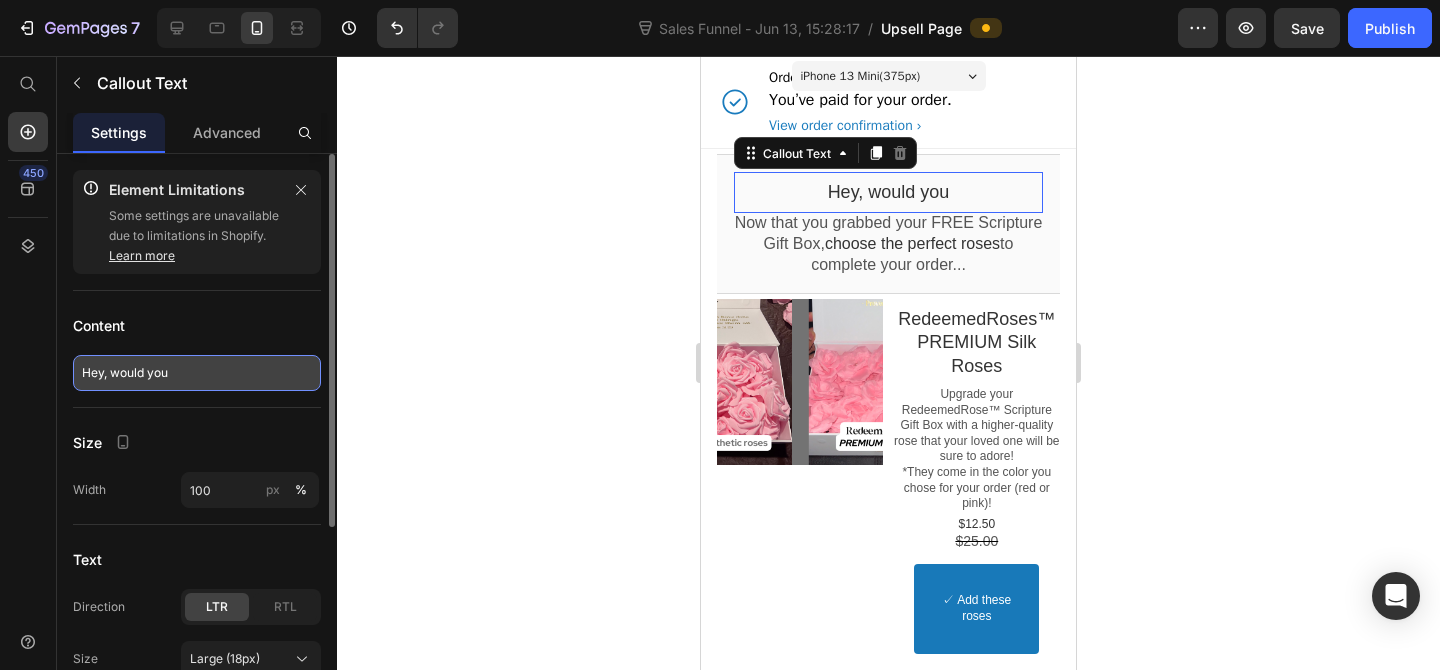 click on "Hey, would you" at bounding box center [197, 373] 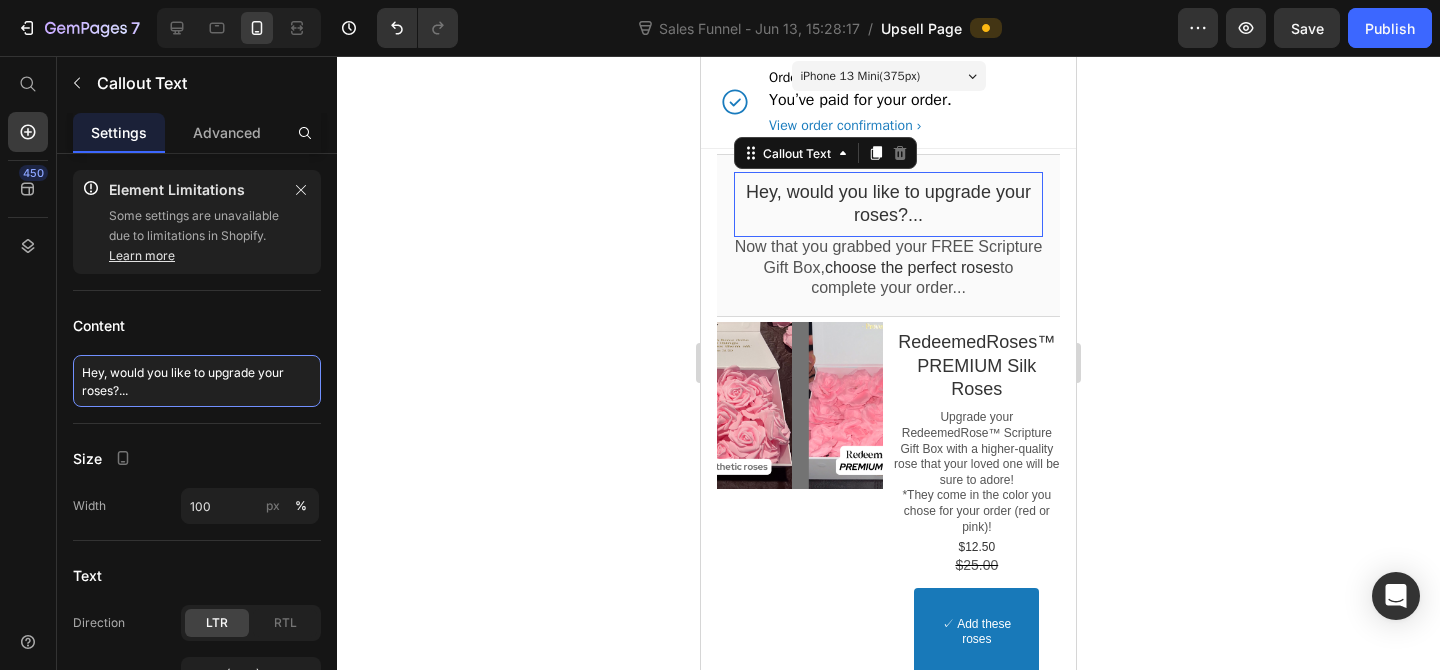 type on "Hey, would you like to upgrade your roses?..." 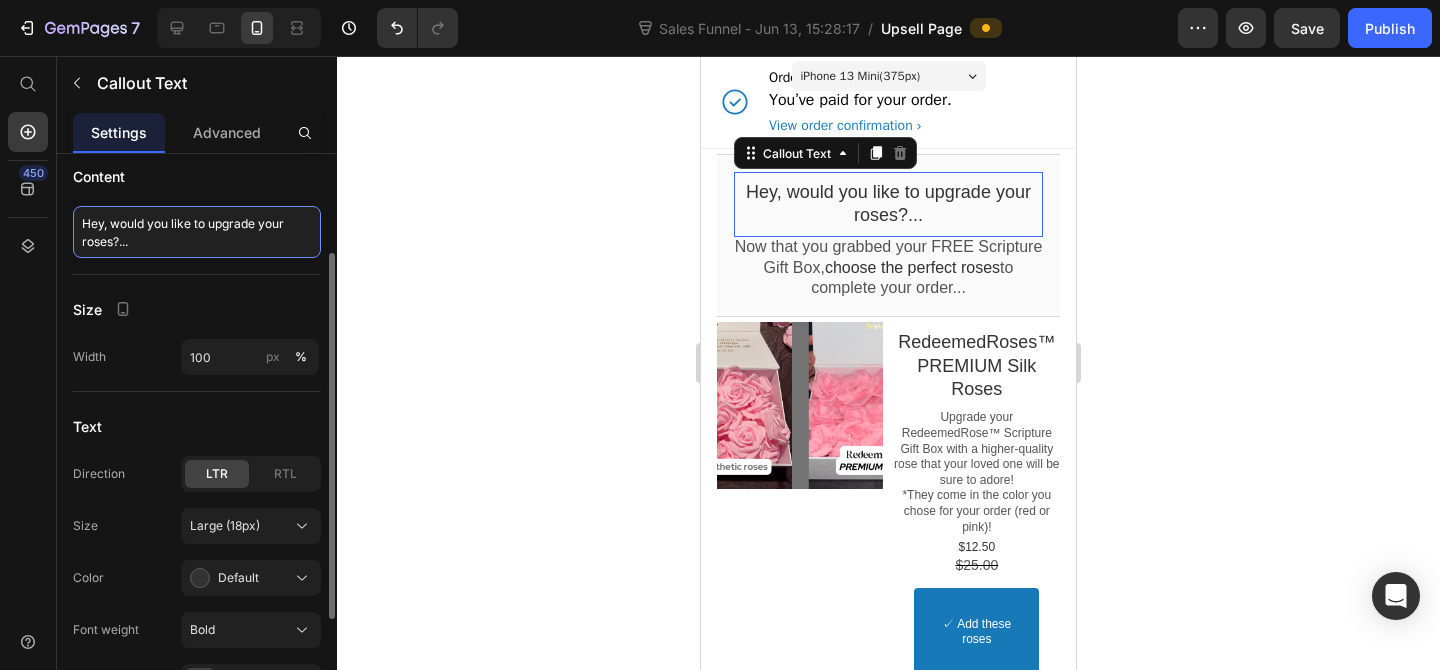 scroll, scrollTop: 155, scrollLeft: 0, axis: vertical 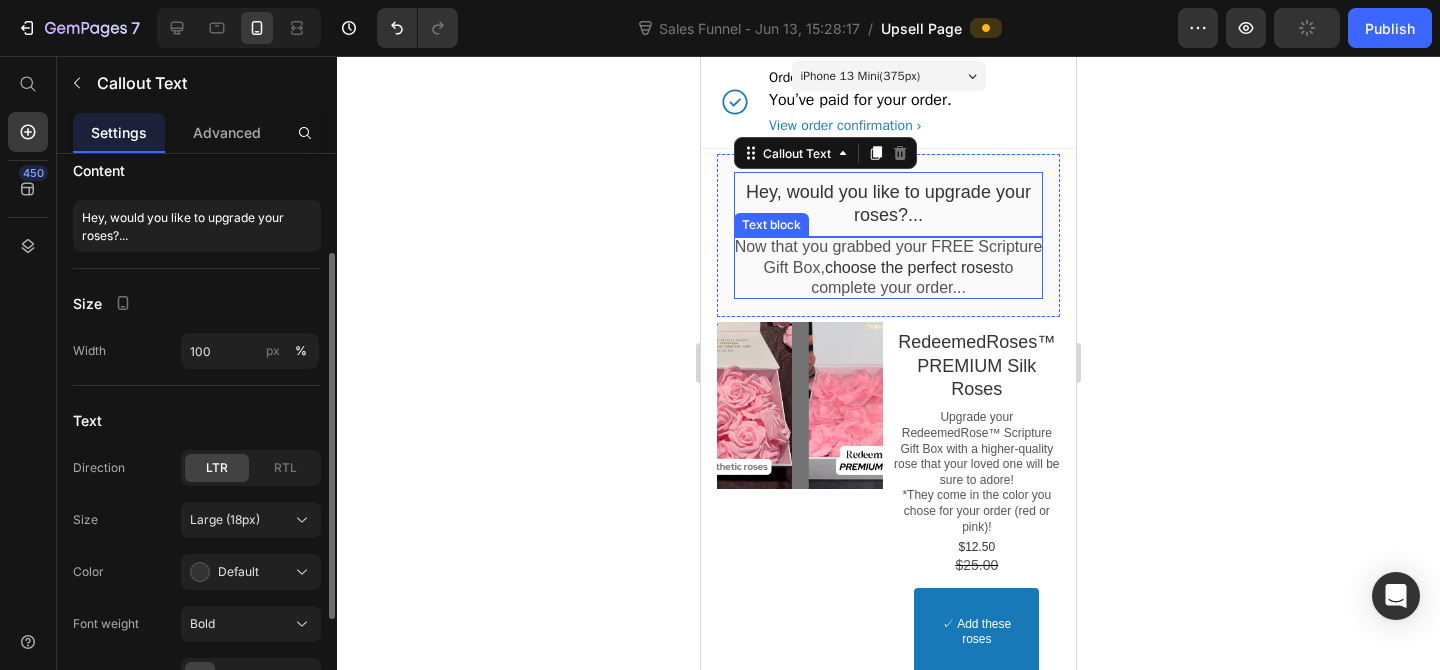click on "Now that you grabbed your FREE Scripture Gift Box,  choose the perfect roses  to complete your order..." at bounding box center [888, 268] 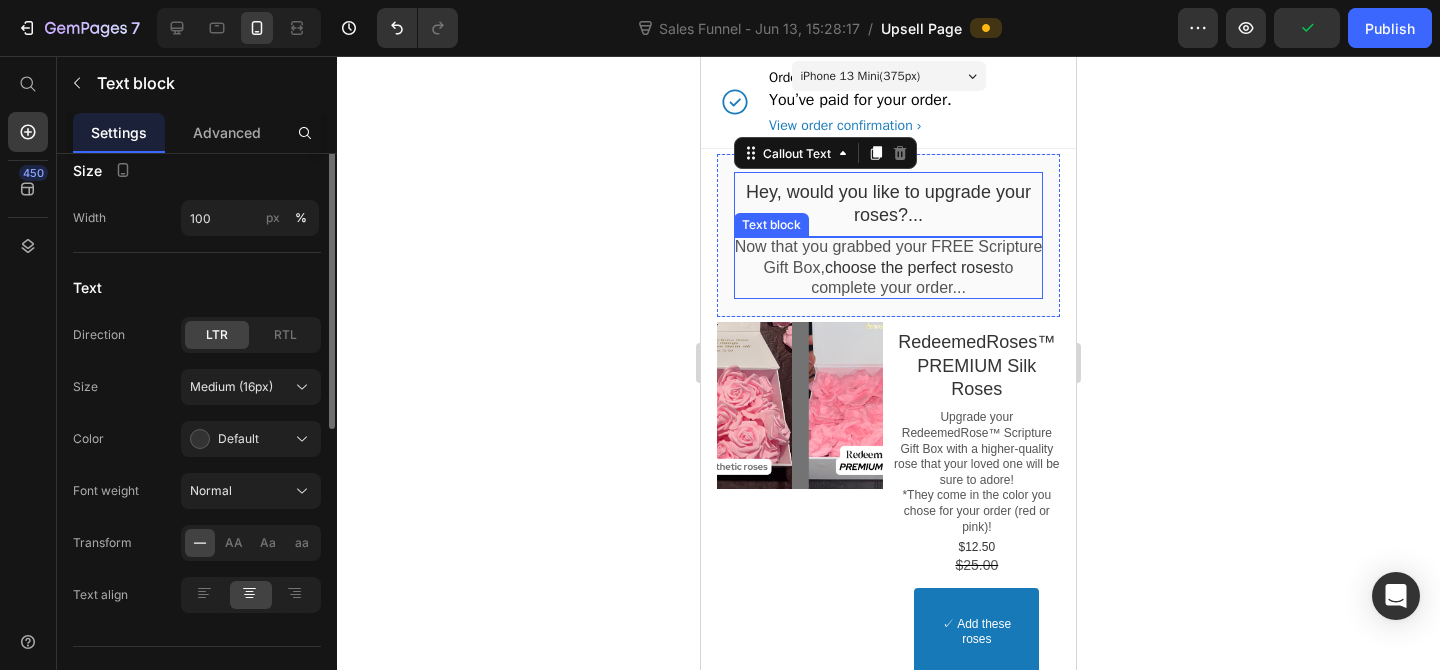 scroll, scrollTop: 0, scrollLeft: 0, axis: both 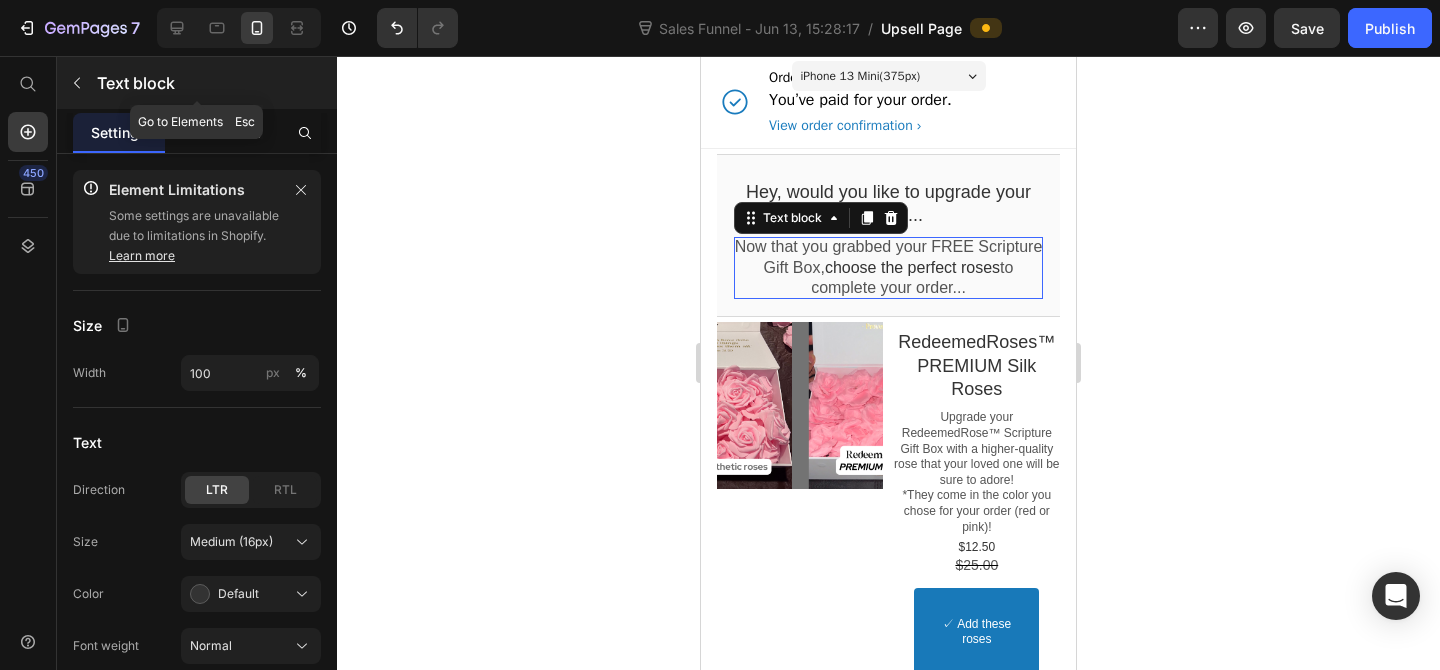 click at bounding box center (77, 83) 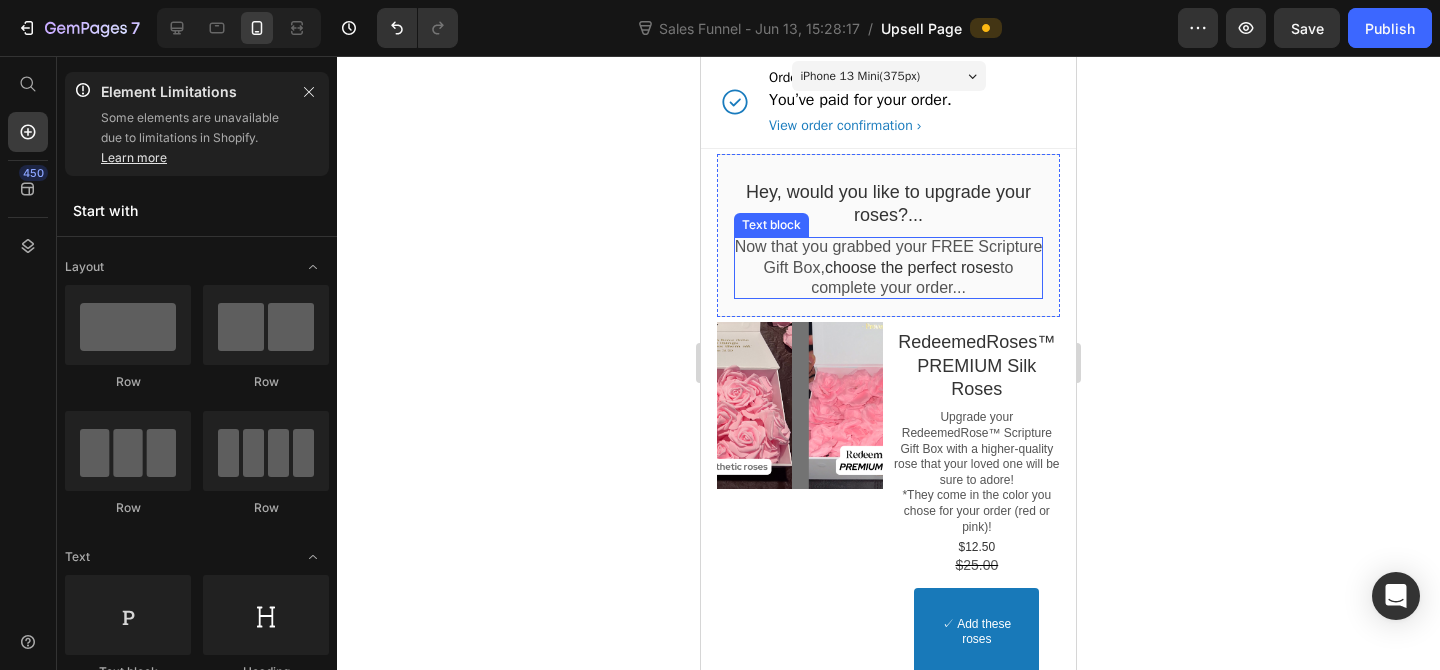 click on "choose the perfect roses" at bounding box center [912, 267] 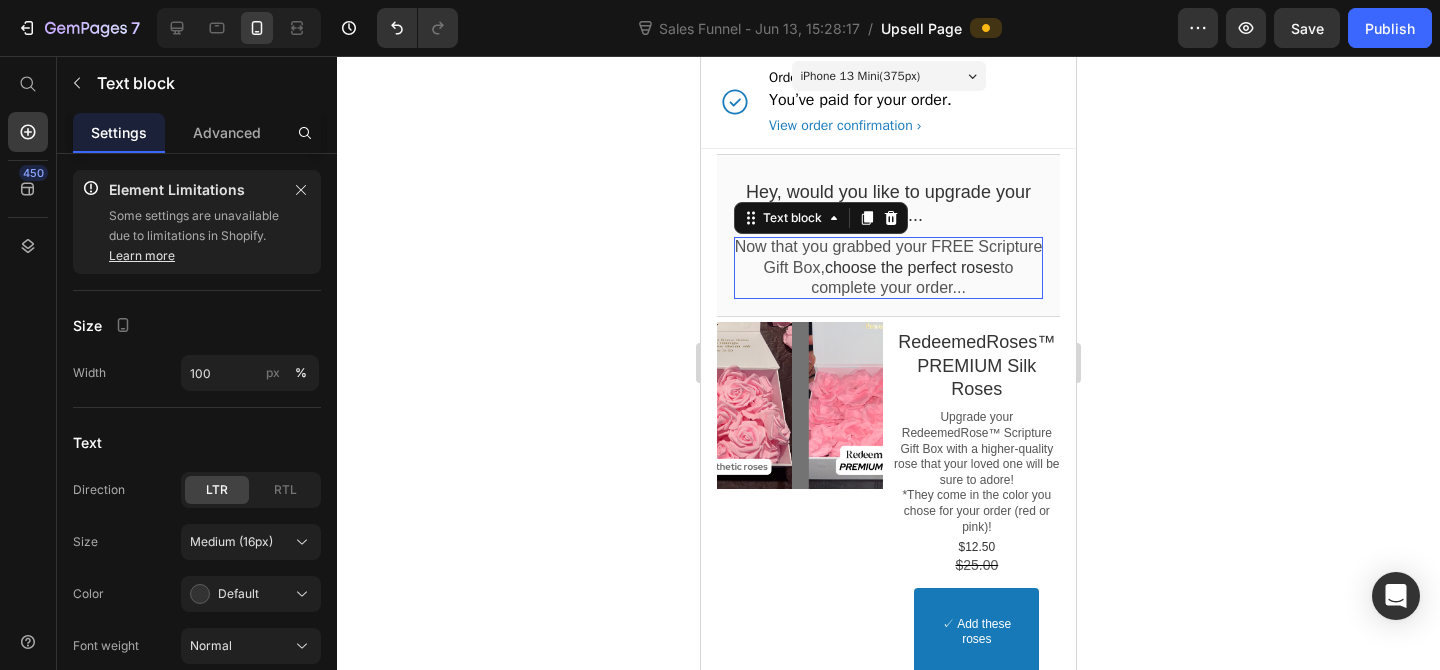 click on "choose the perfect roses" at bounding box center (912, 267) 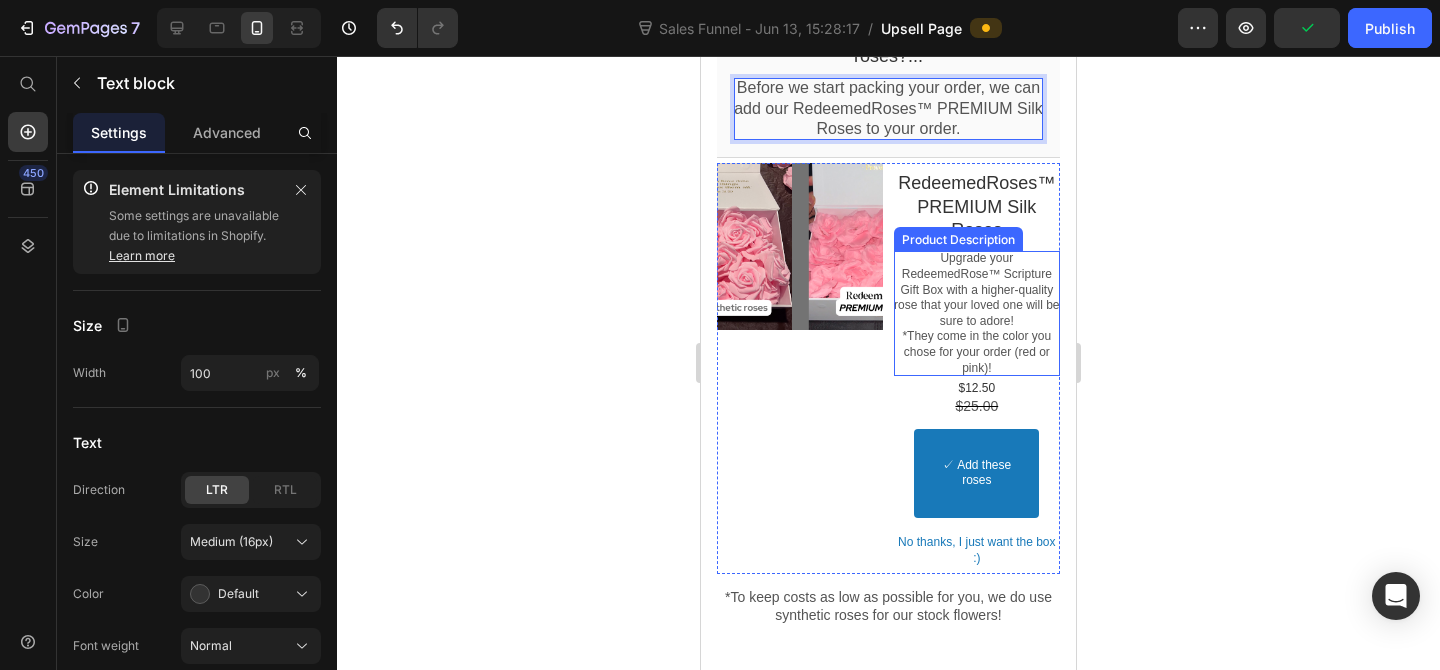 scroll, scrollTop: 162, scrollLeft: 0, axis: vertical 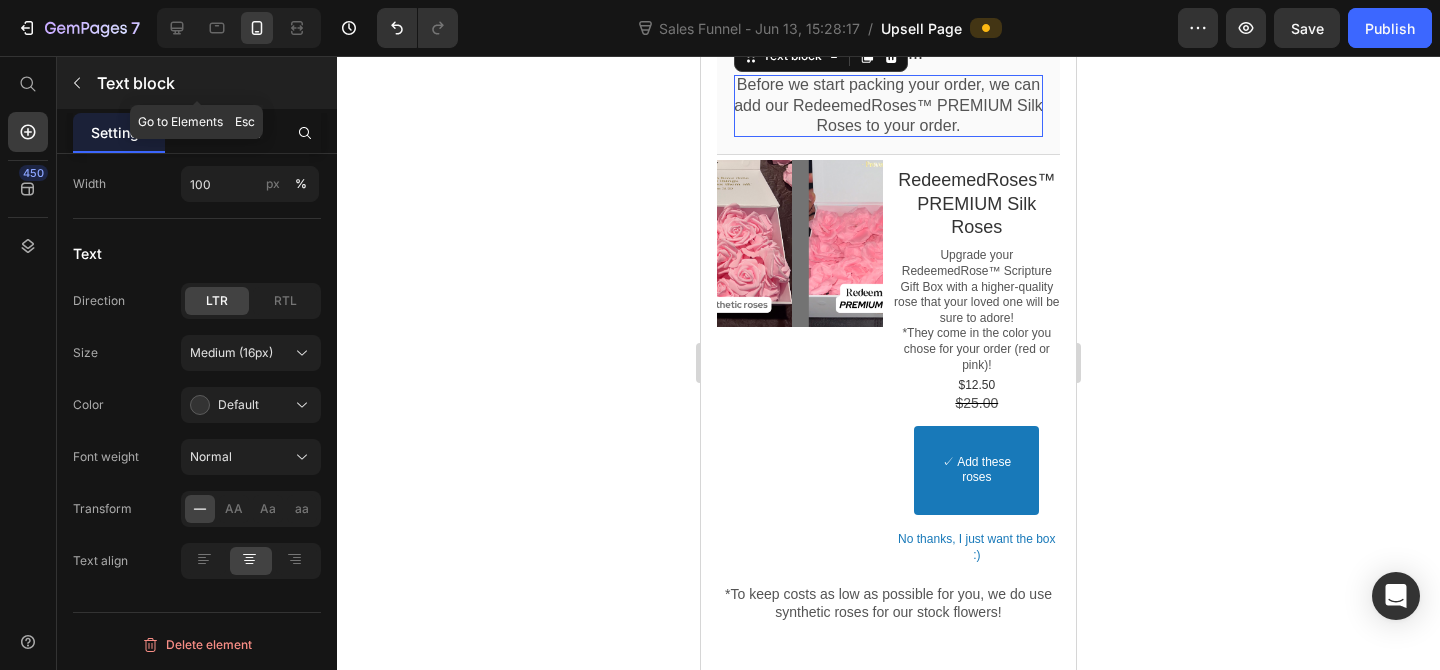 click 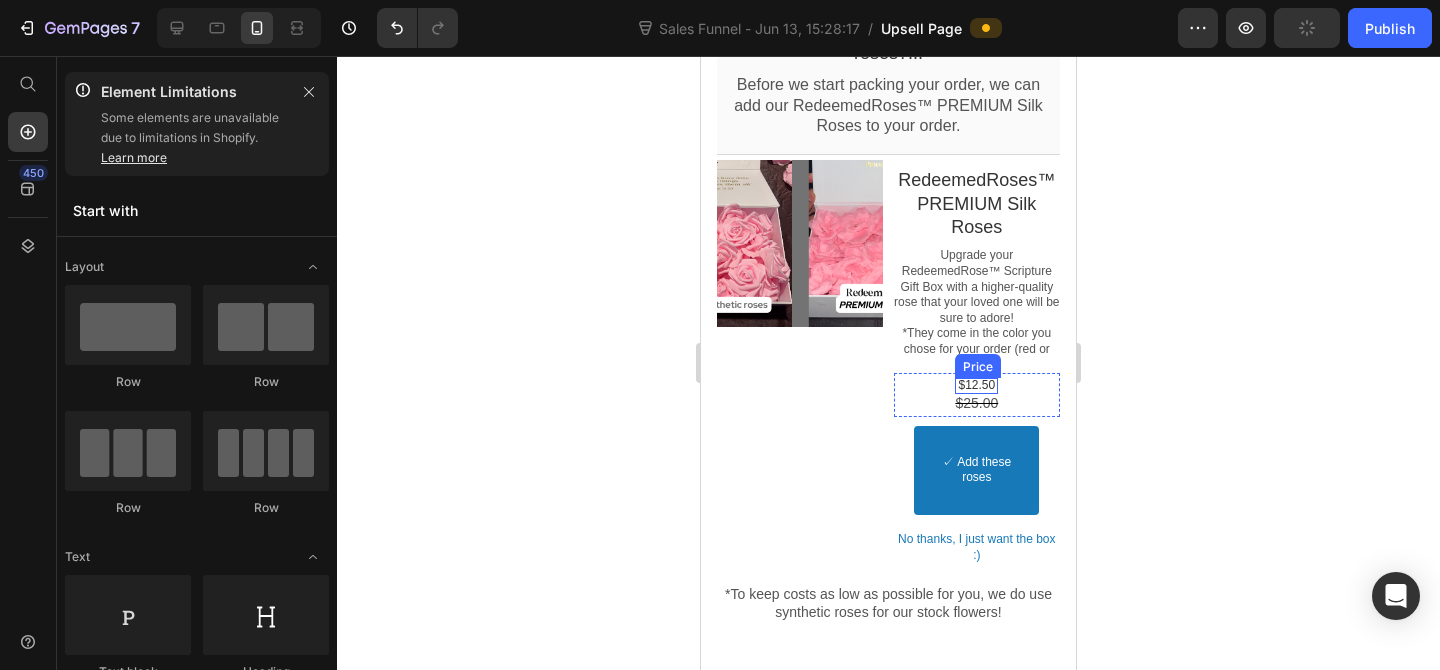 click on "$12.50" at bounding box center (976, 385) 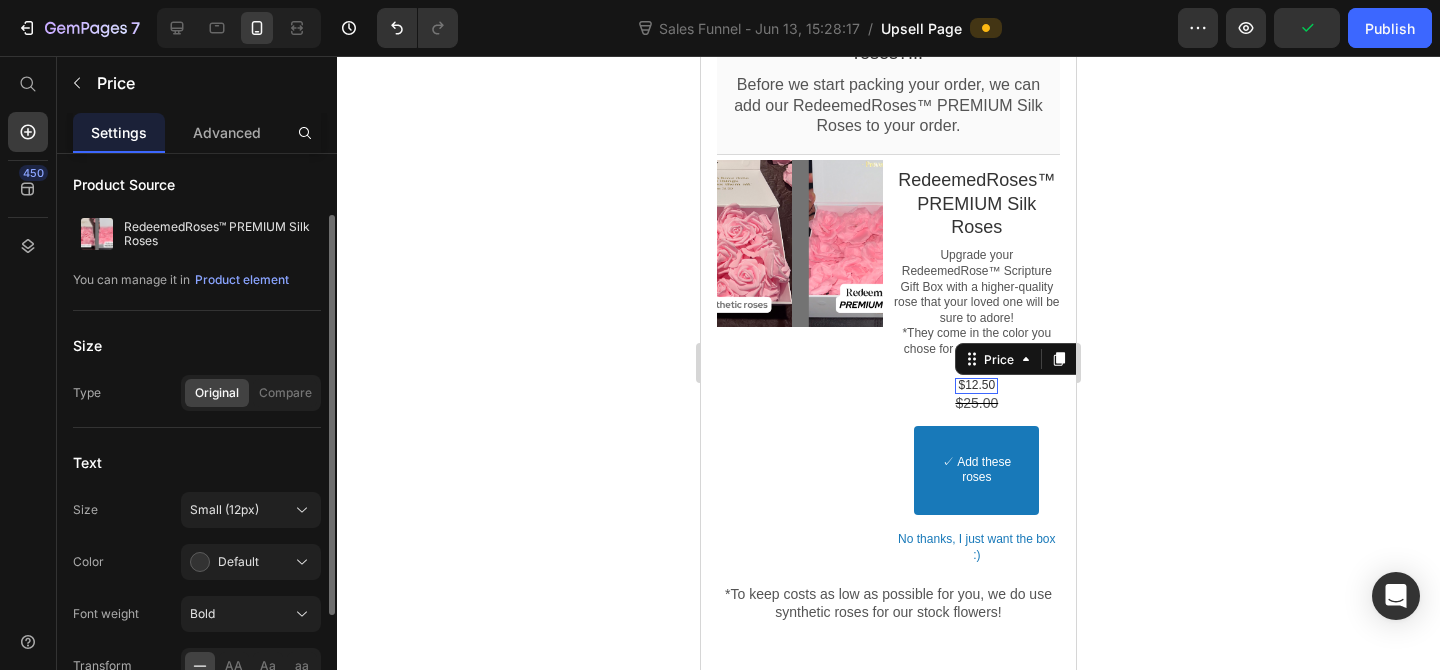 scroll, scrollTop: 246, scrollLeft: 0, axis: vertical 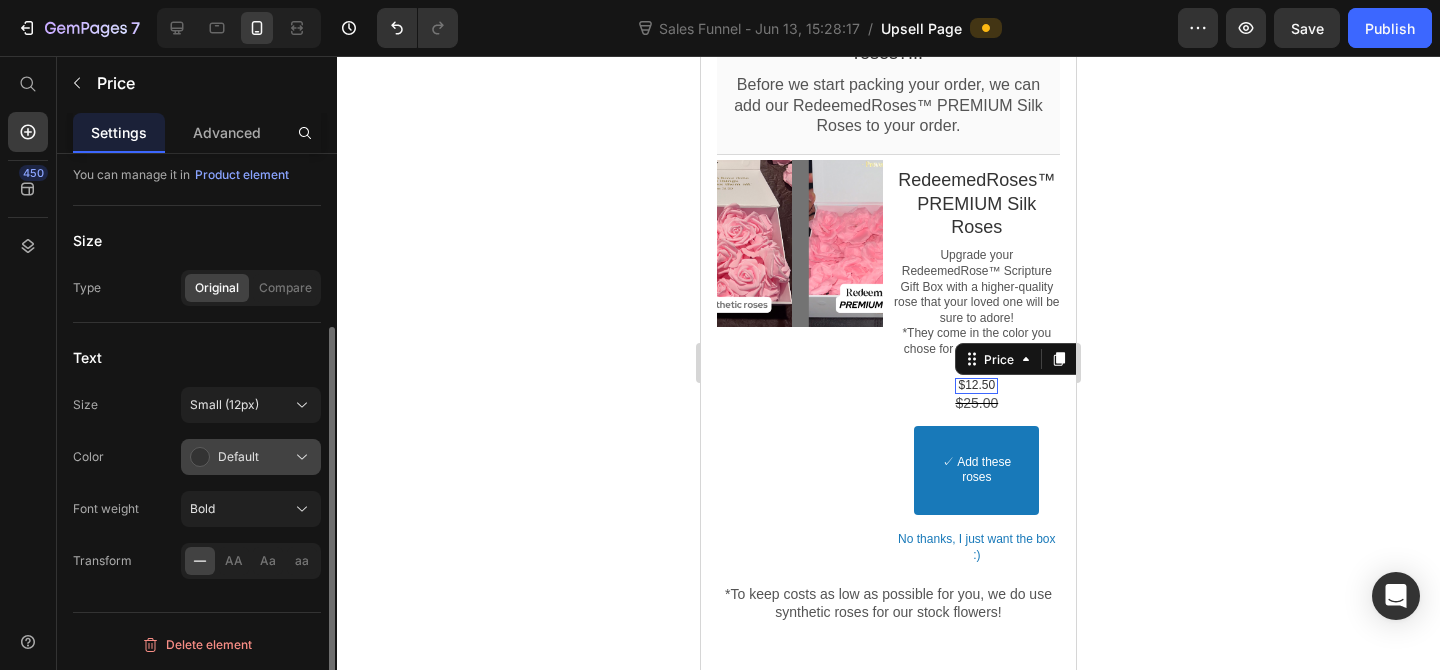 click on "Default" 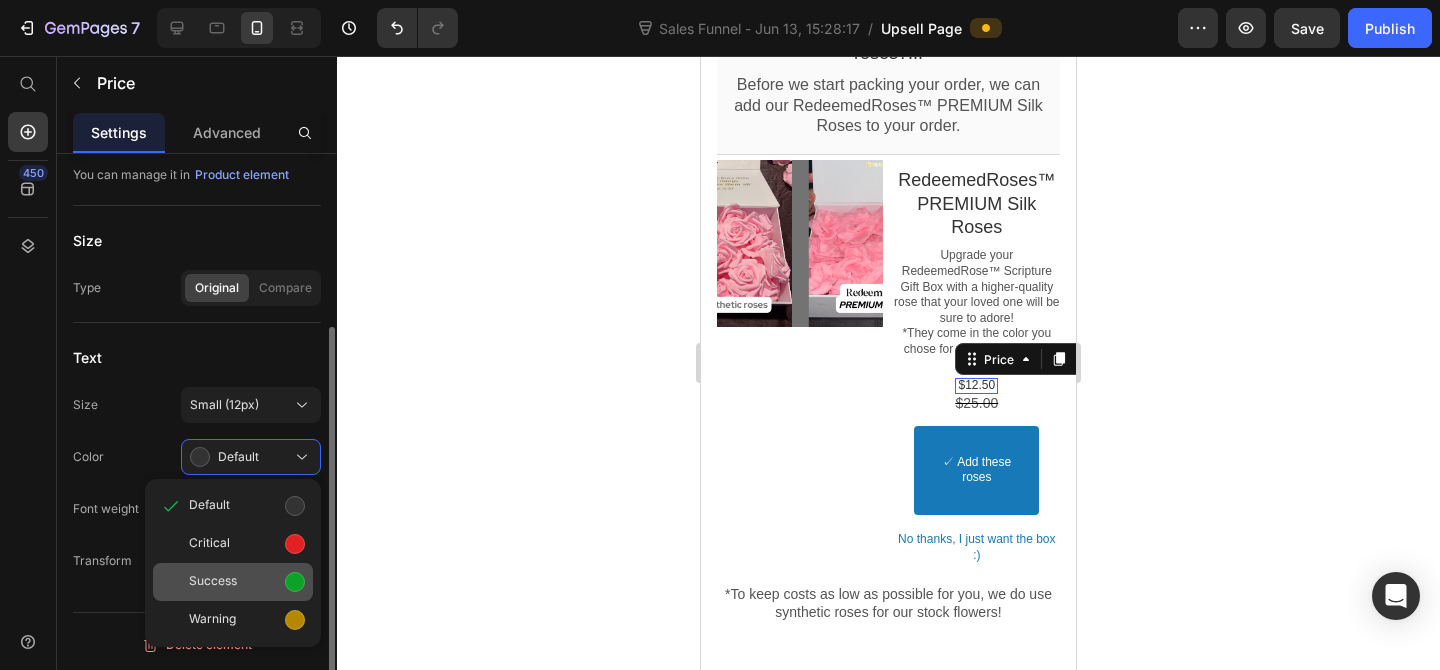 click 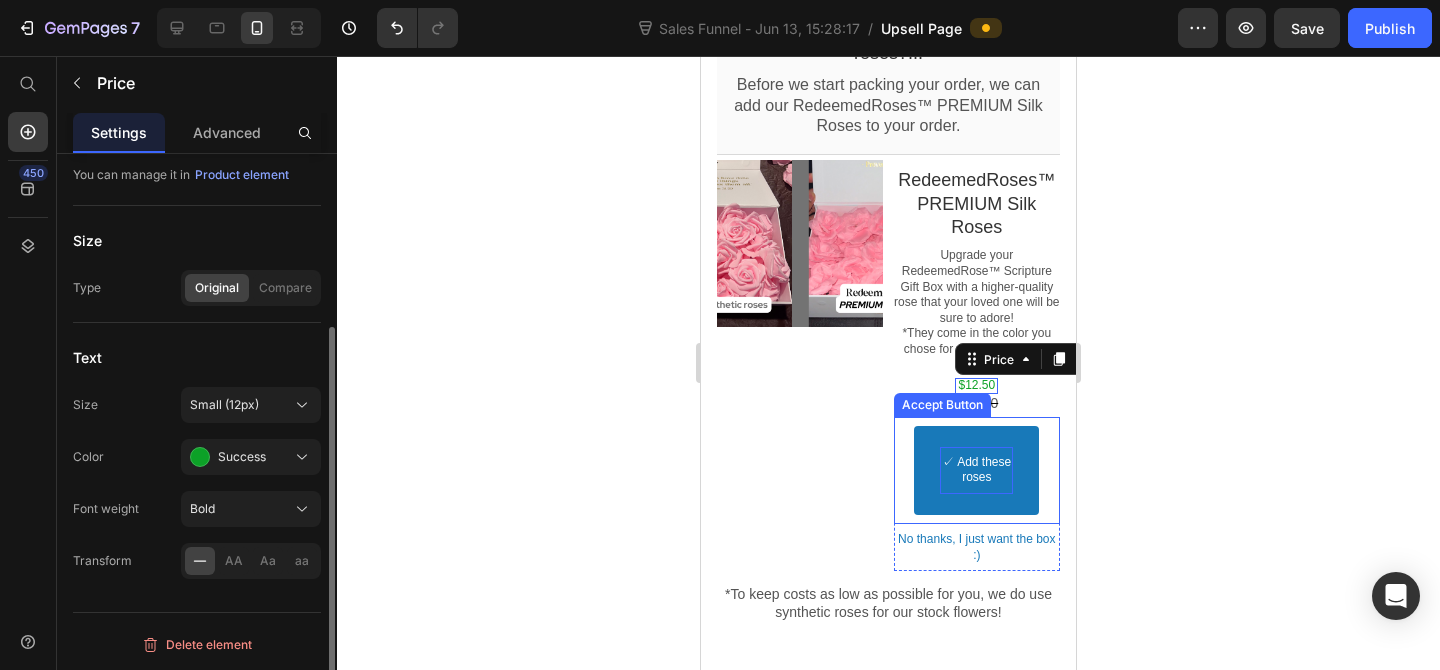 click on "✓ Add these roses" at bounding box center [976, 470] 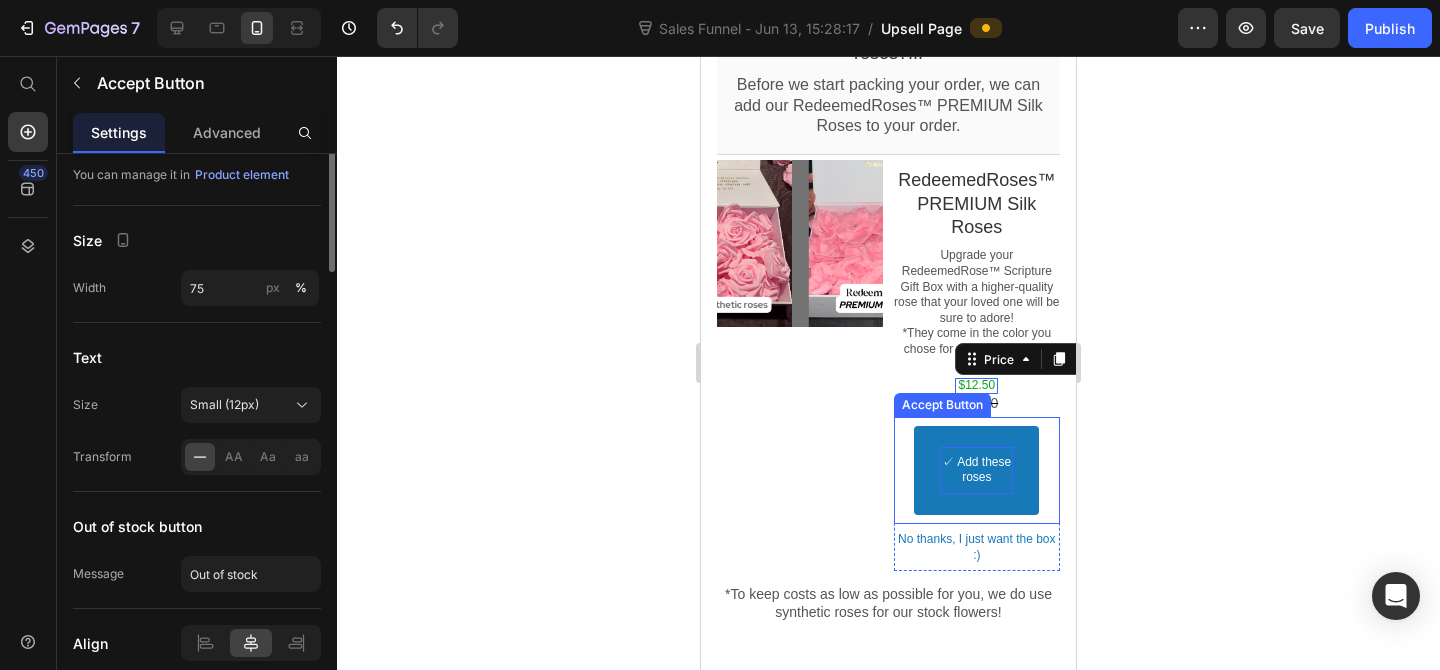 scroll, scrollTop: 0, scrollLeft: 0, axis: both 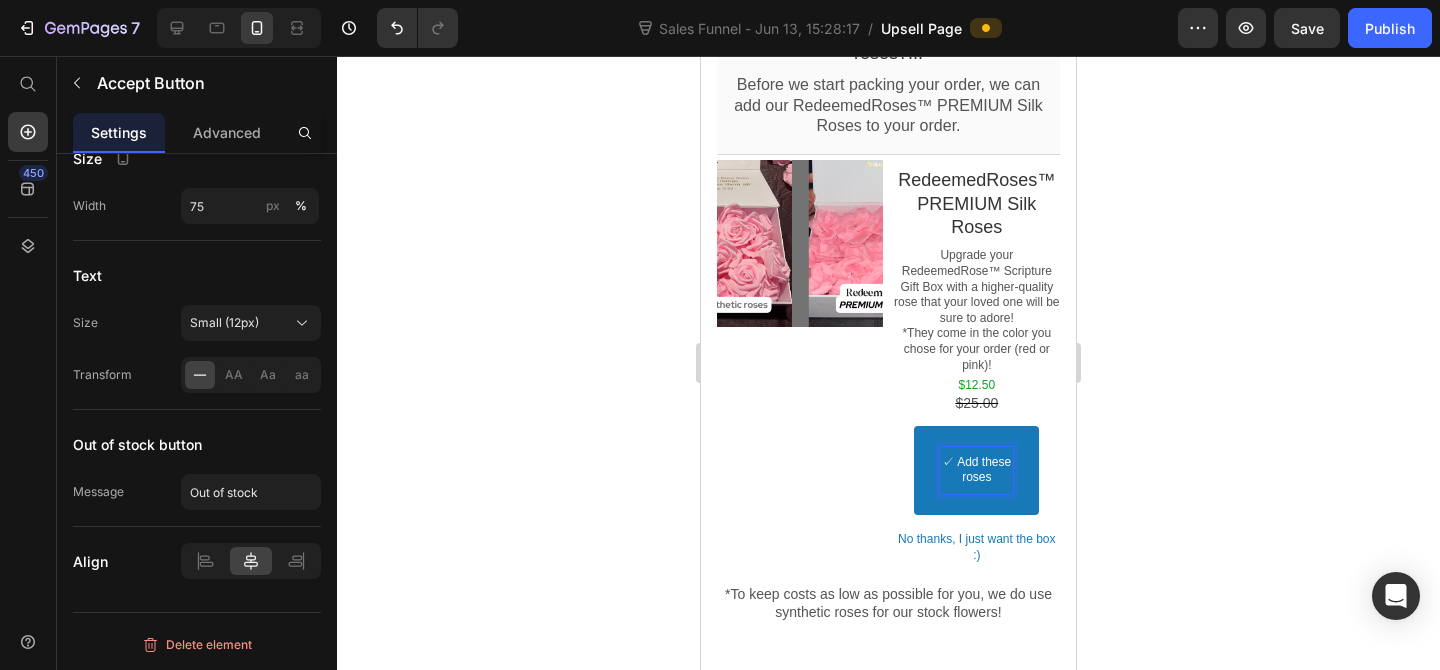 click on "✓ Add these roses" at bounding box center (976, 470) 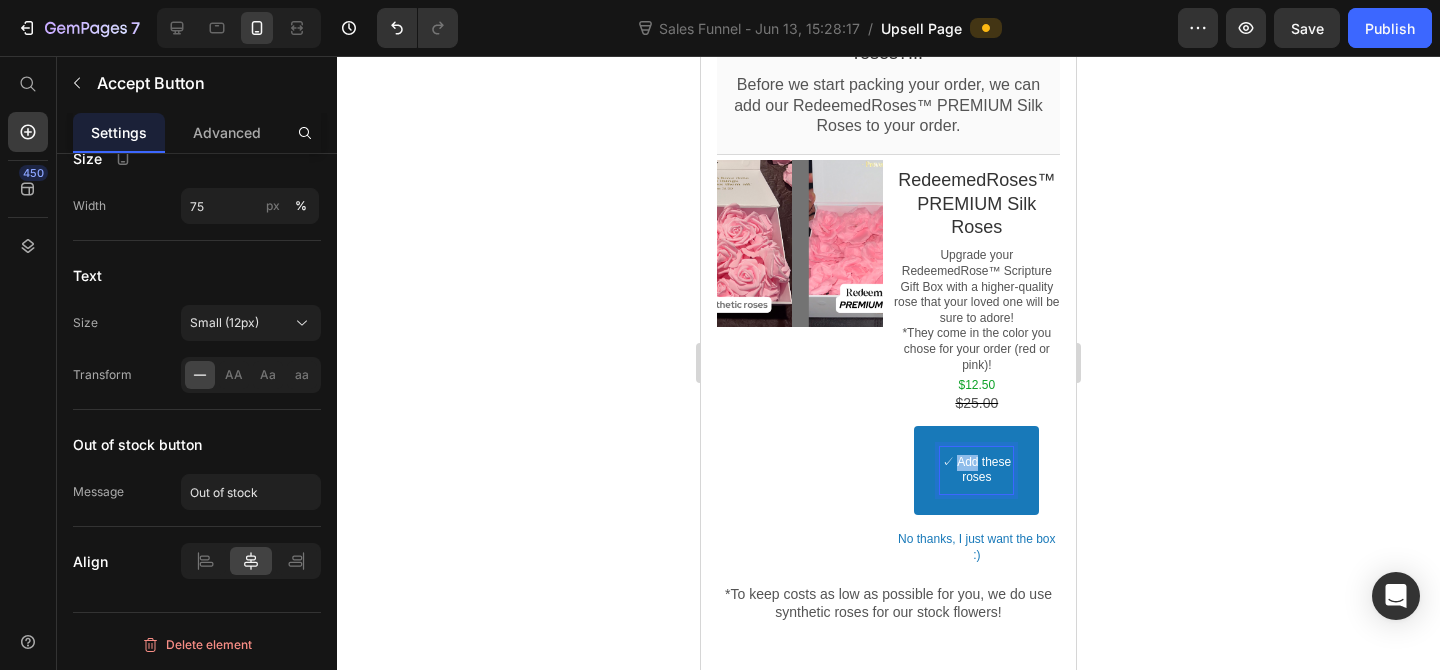 click on "✓ Add these roses" at bounding box center [976, 470] 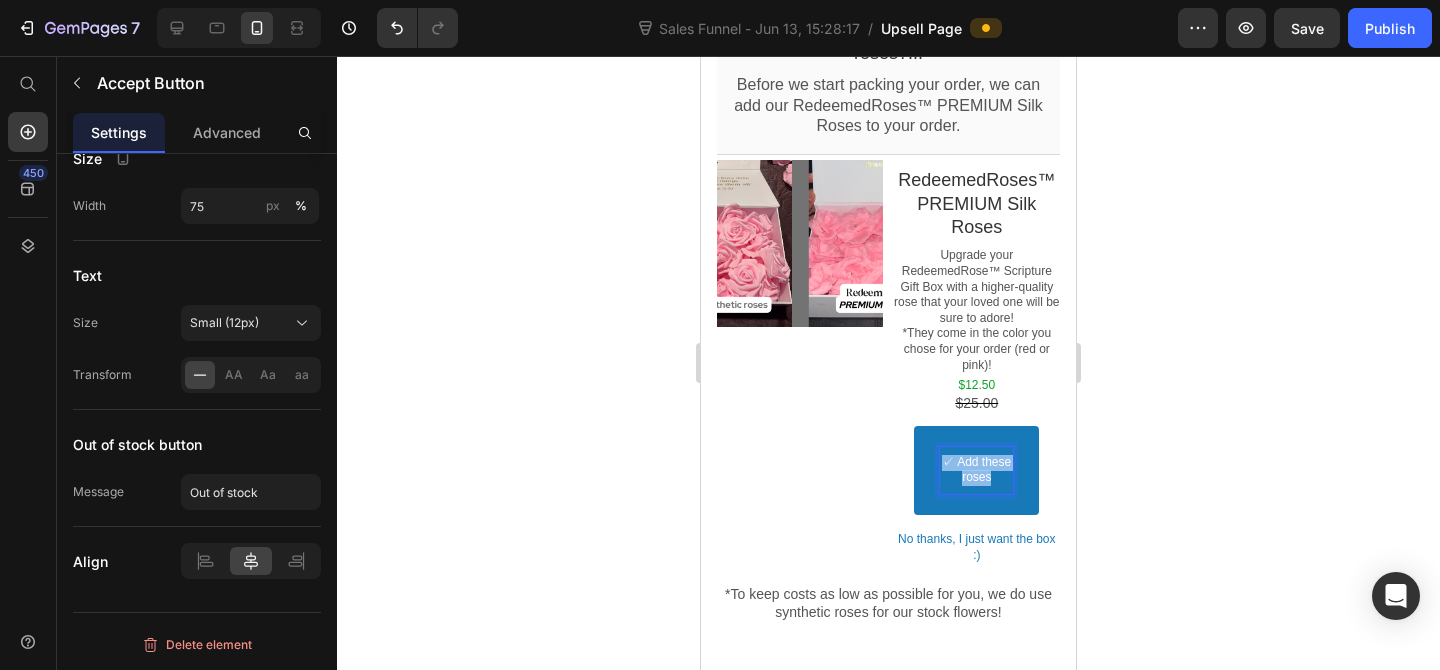 click on "✓ Add these roses" at bounding box center (976, 470) 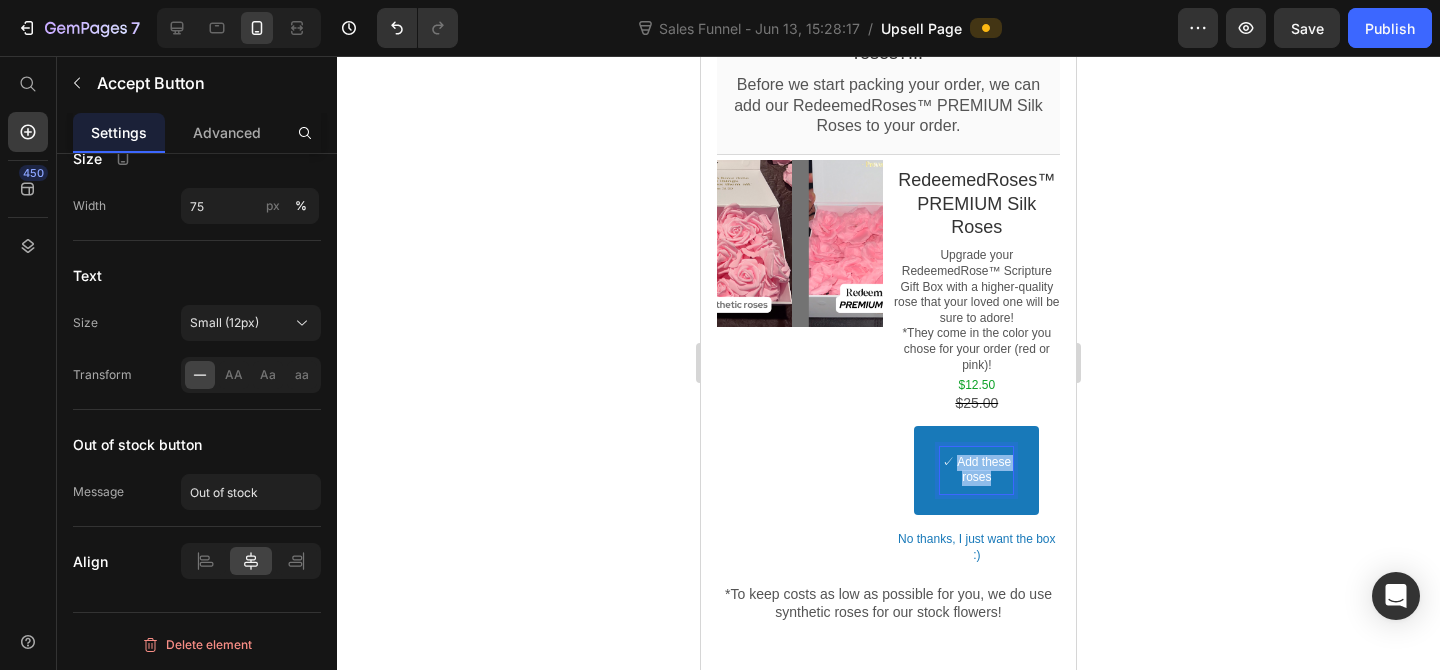 drag, startPoint x: 955, startPoint y: 464, endPoint x: 1002, endPoint y: 481, distance: 49.979996 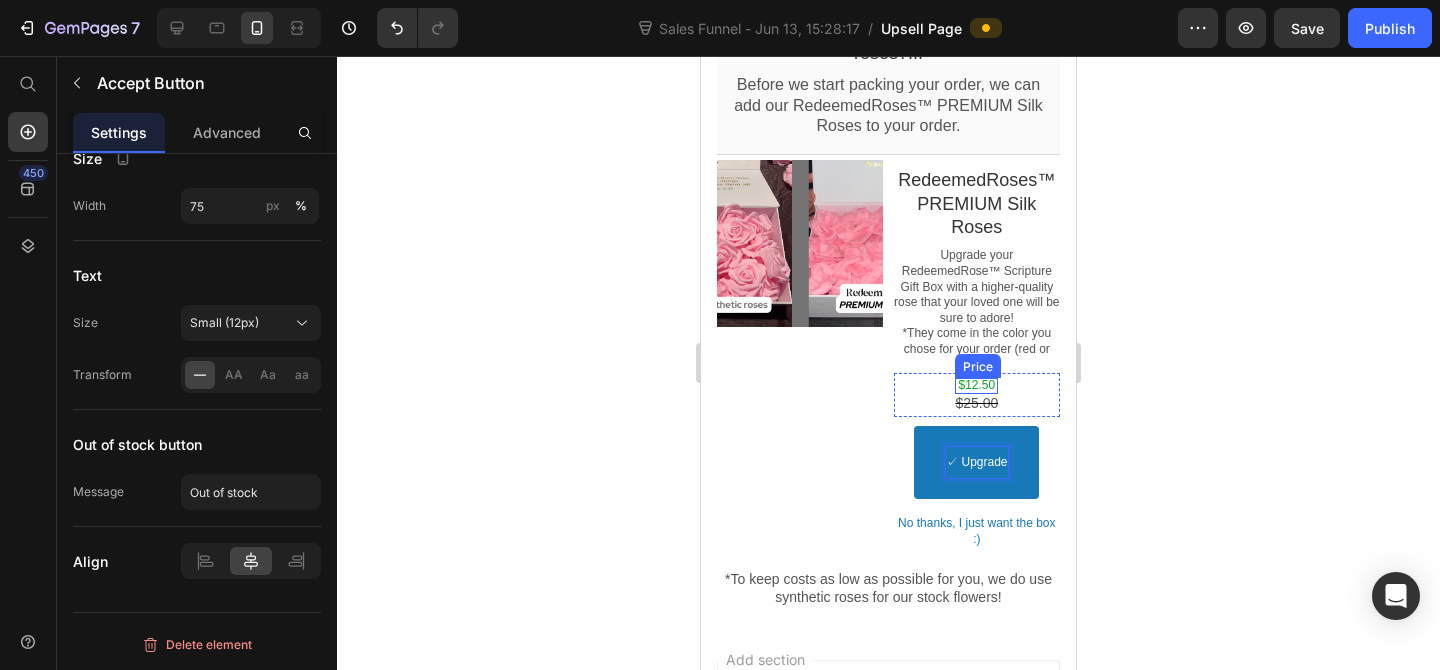 click on "✓ Upgrade" at bounding box center [976, 463] 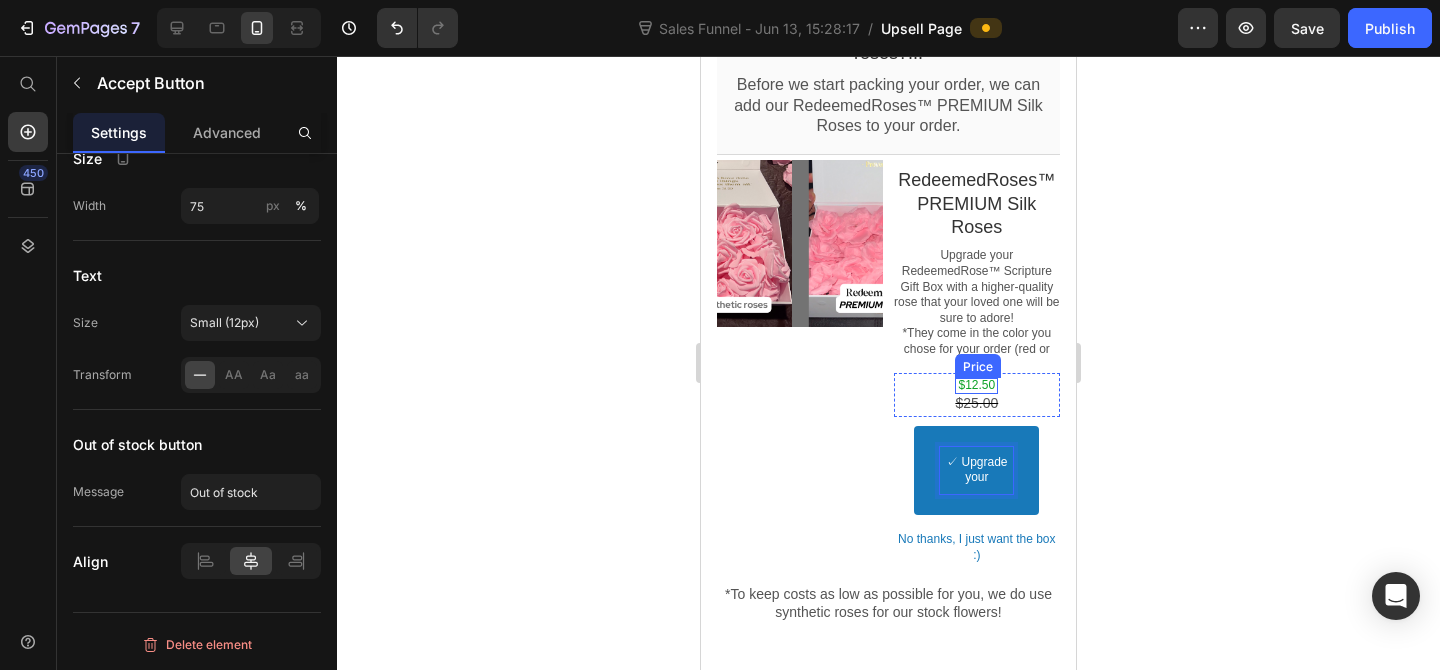 click on "✓ Upgrade your" at bounding box center [976, 470] 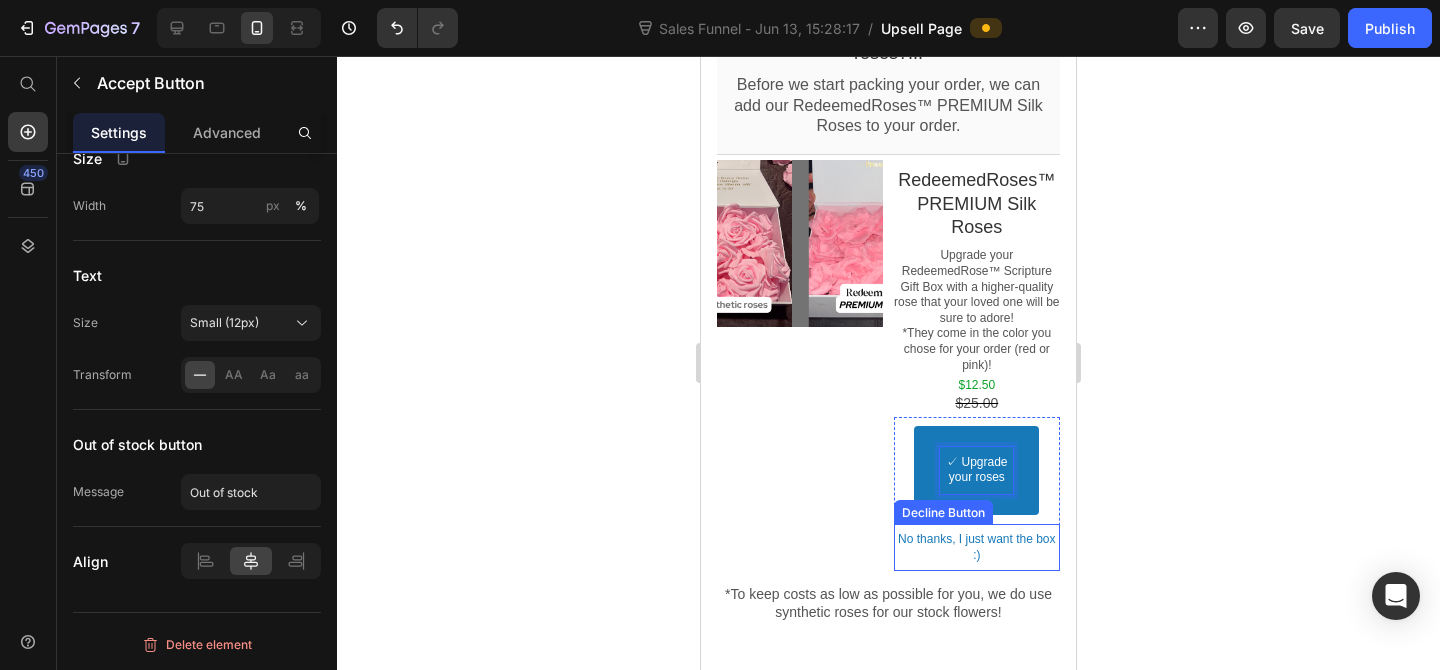 click on "No thanks, I just want the box :)" at bounding box center (977, 547) 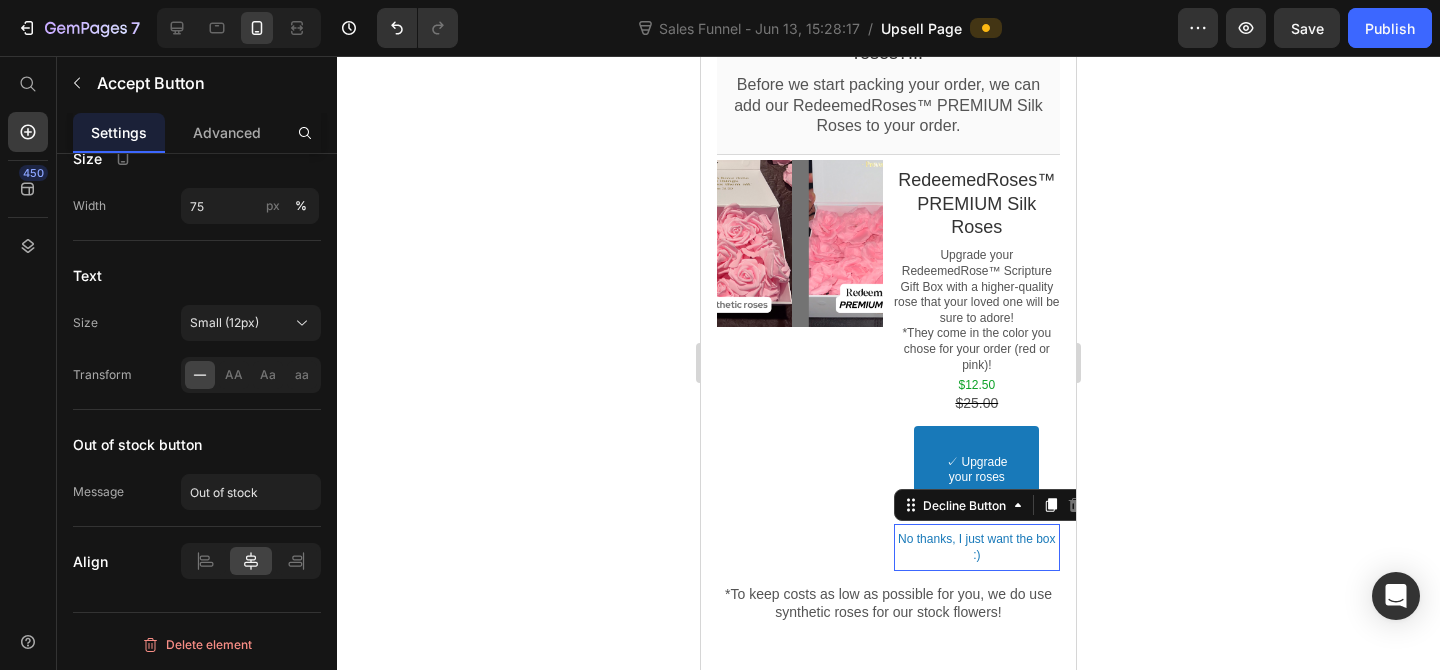 scroll, scrollTop: 0, scrollLeft: 0, axis: both 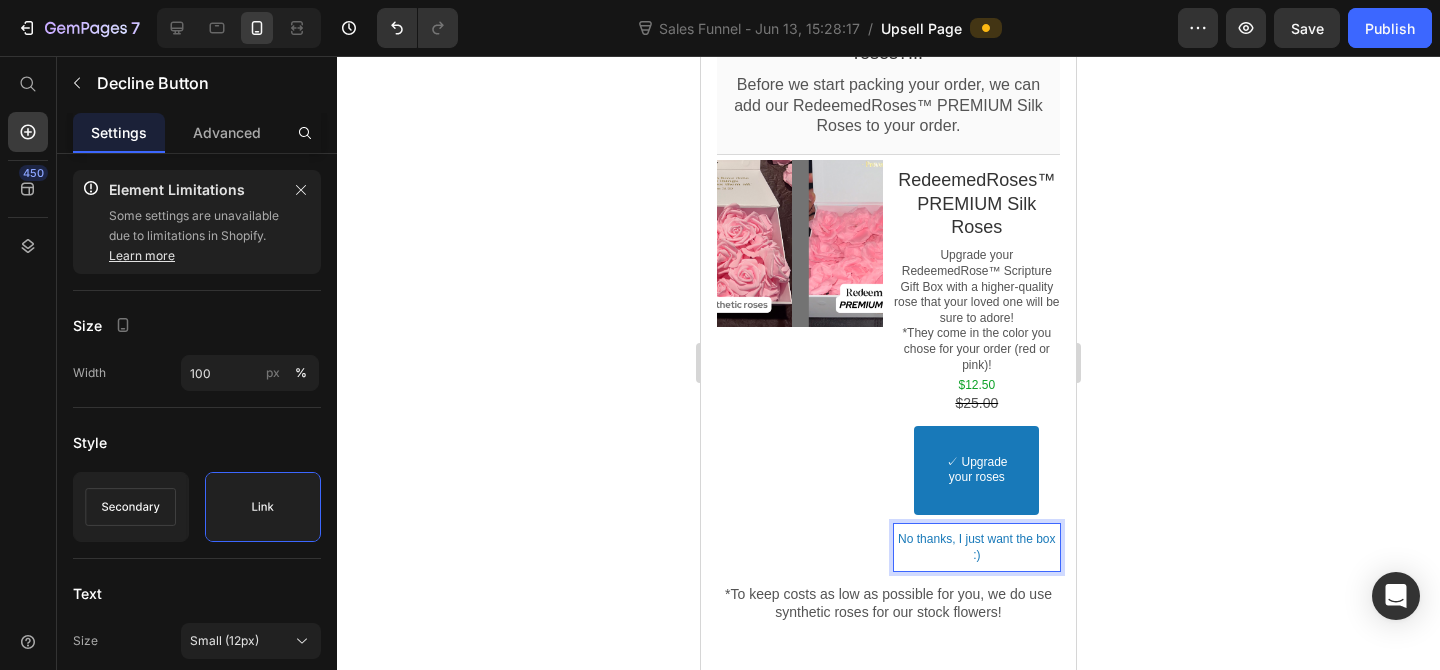 click on "No thanks, I just want the box :)" at bounding box center [977, 547] 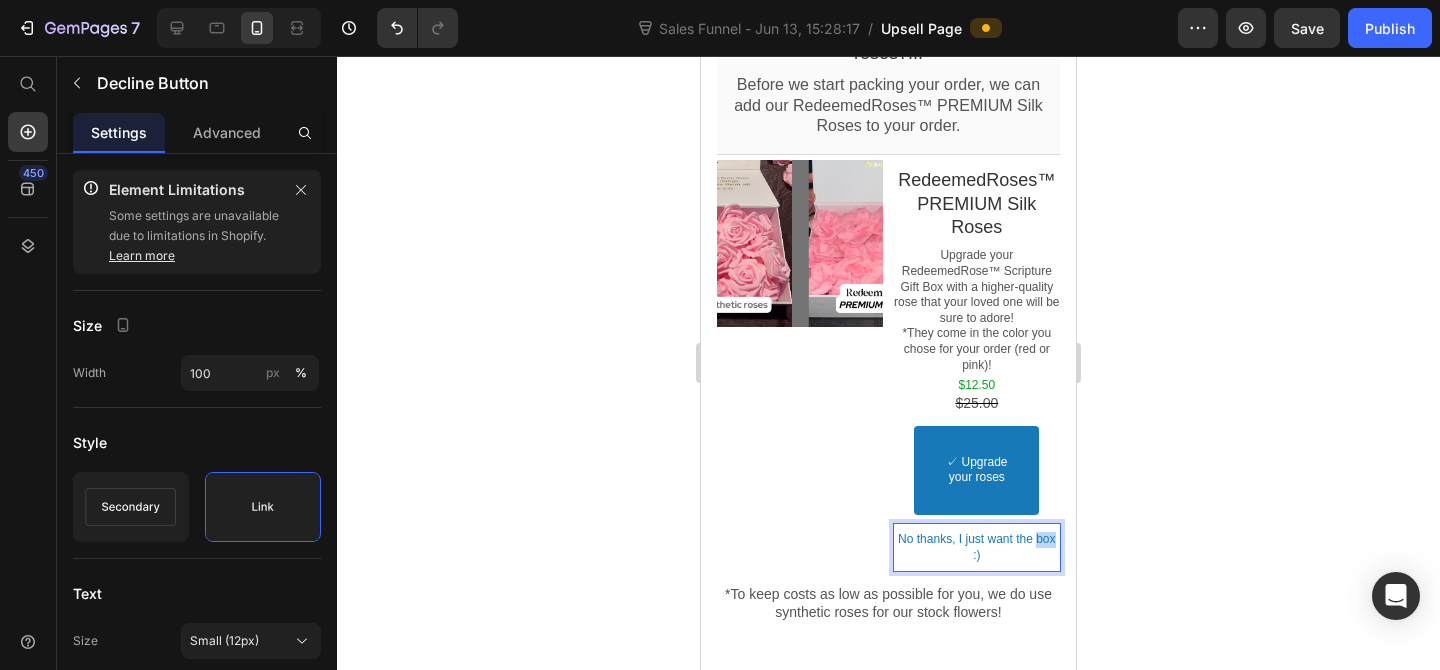 click on "No thanks, I just want the box :)" at bounding box center [977, 547] 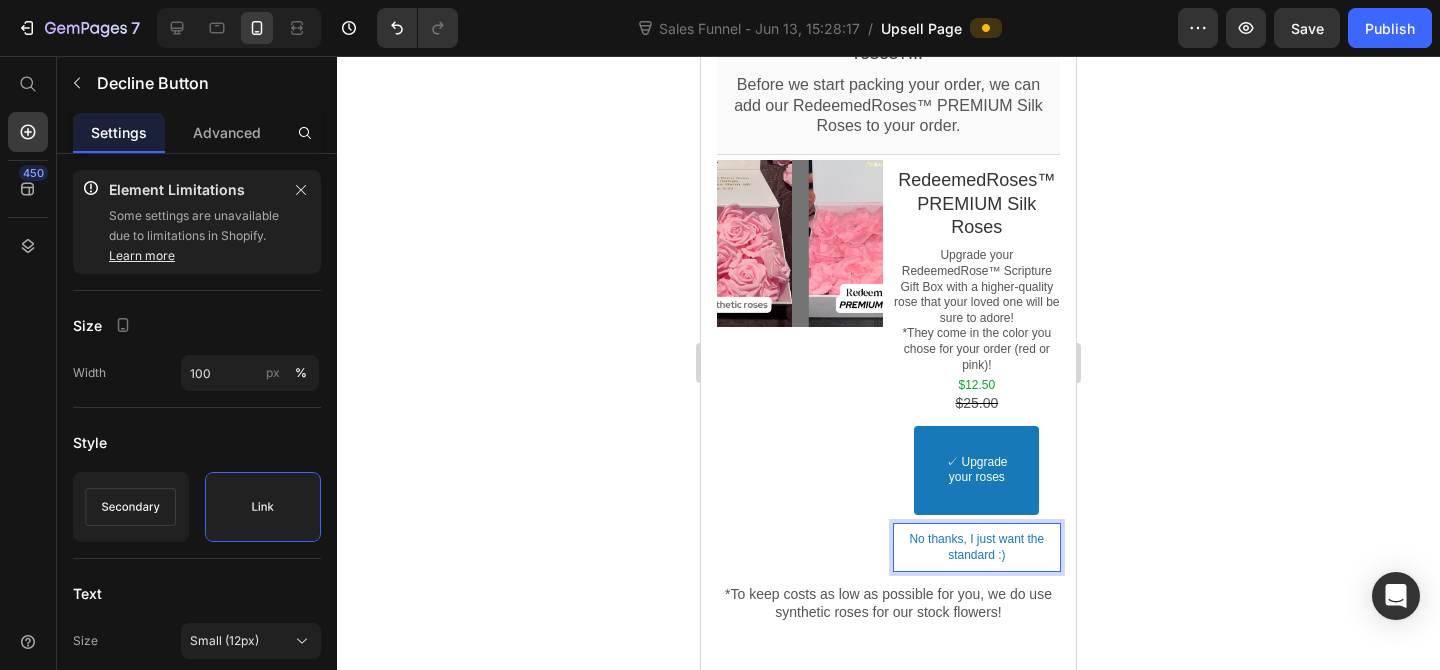 click on "No thanks, I just want the standard :)" at bounding box center [977, 547] 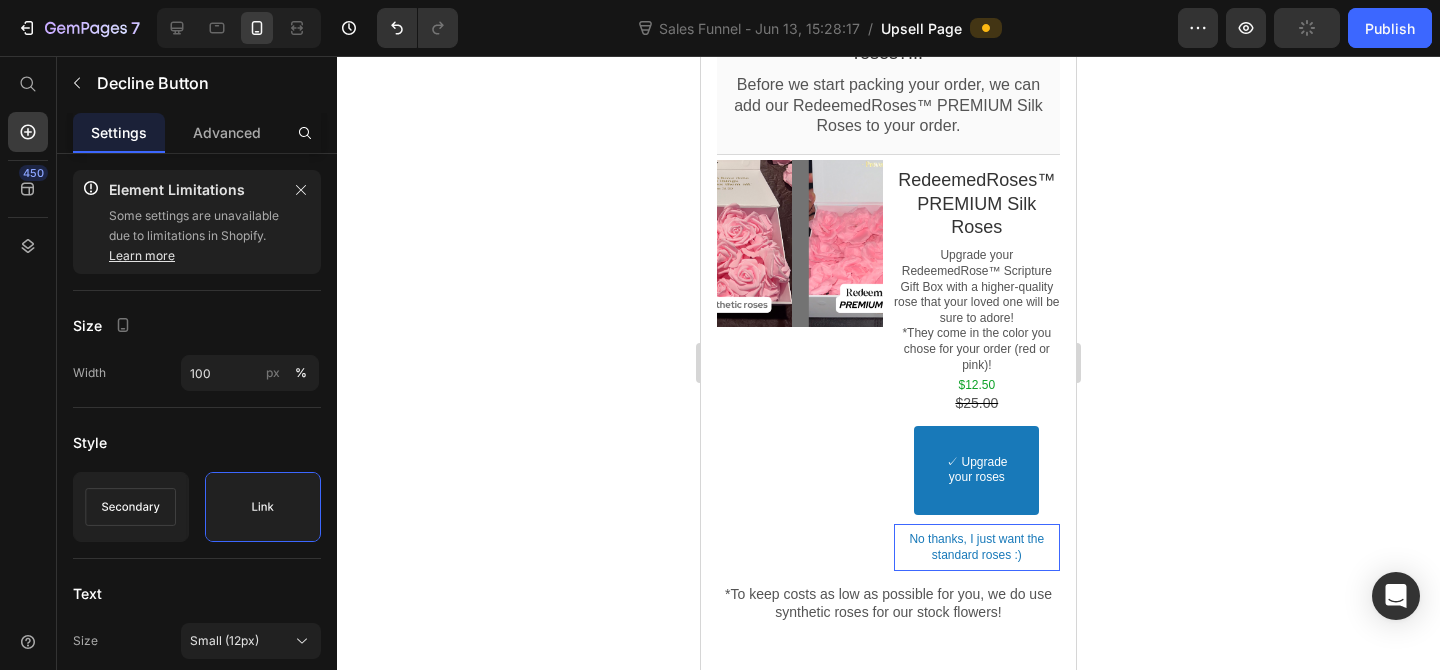 click 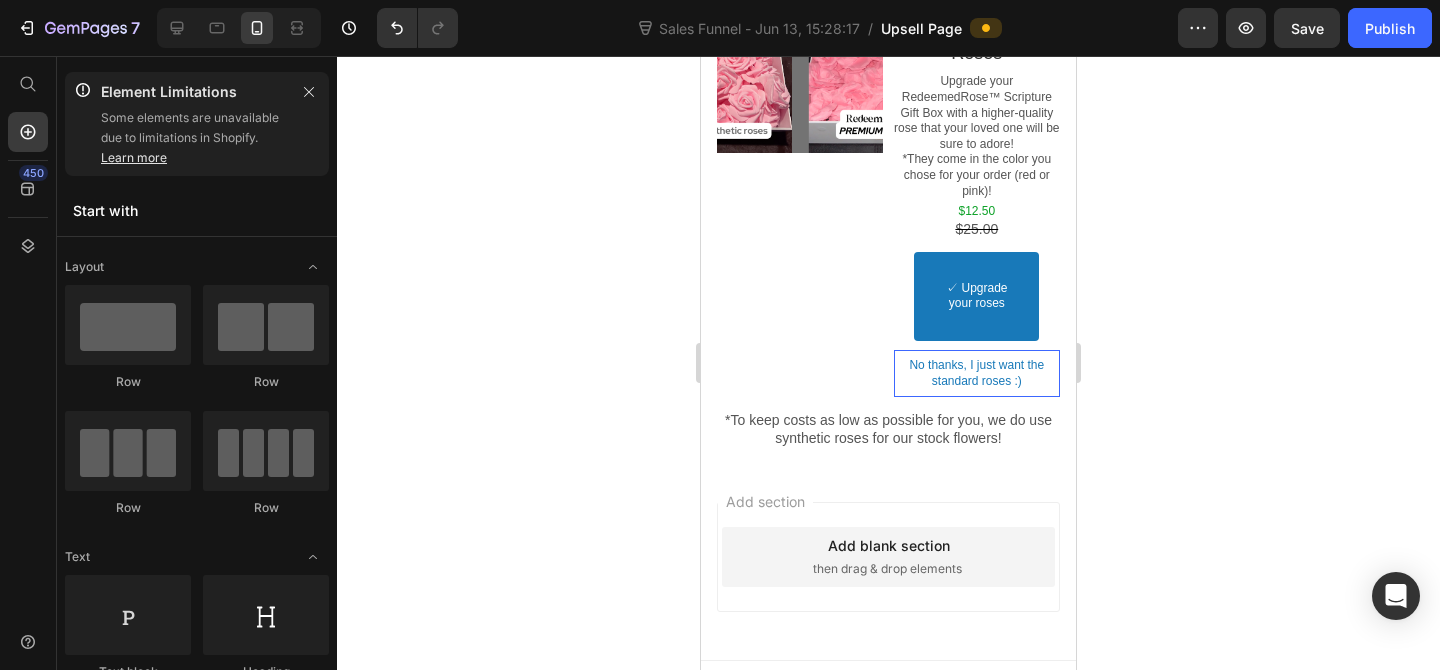scroll, scrollTop: 403, scrollLeft: 0, axis: vertical 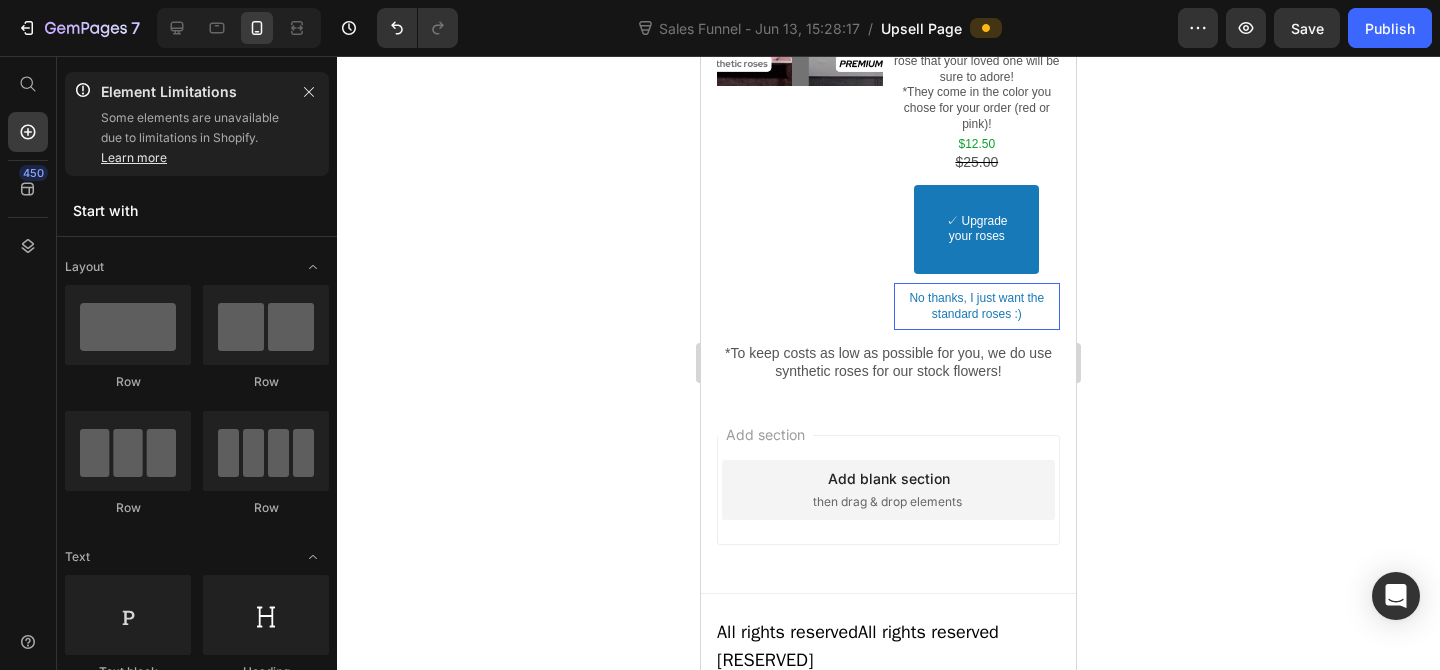 click on "All rights reserved  [RESERVED]" at bounding box center (888, 646) 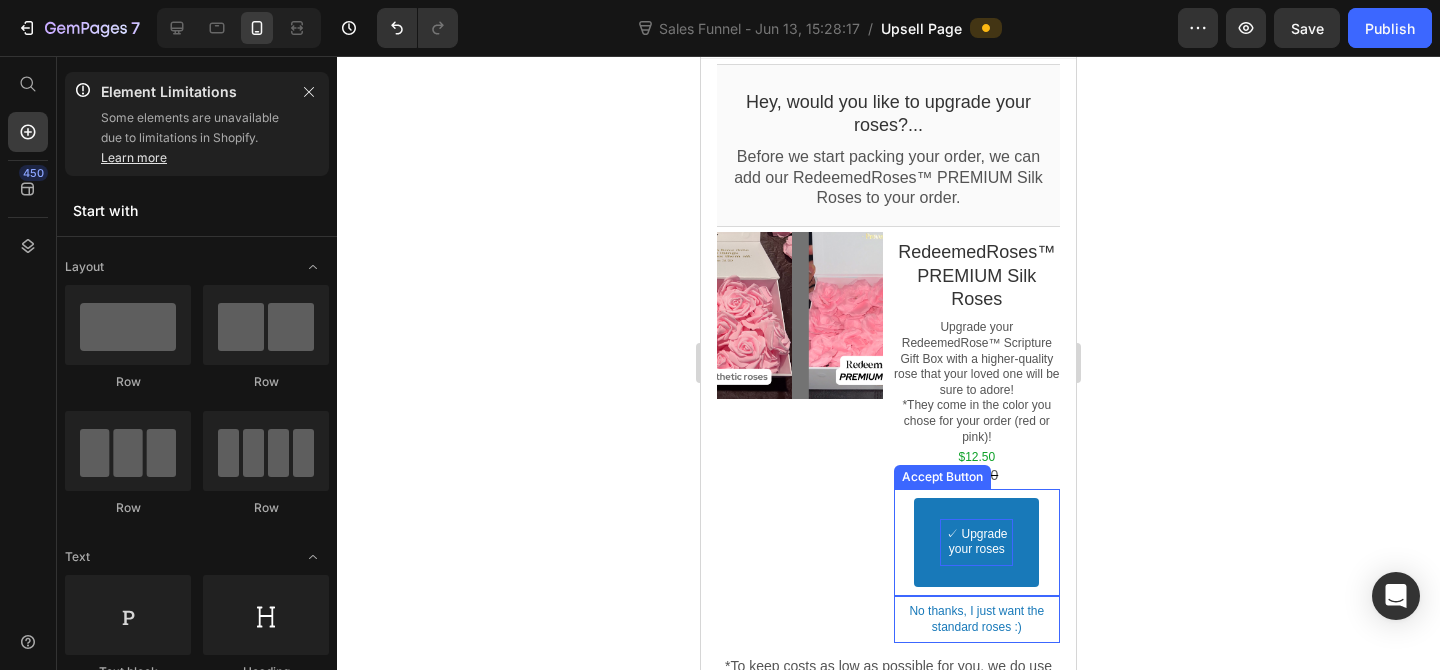 scroll, scrollTop: 82, scrollLeft: 0, axis: vertical 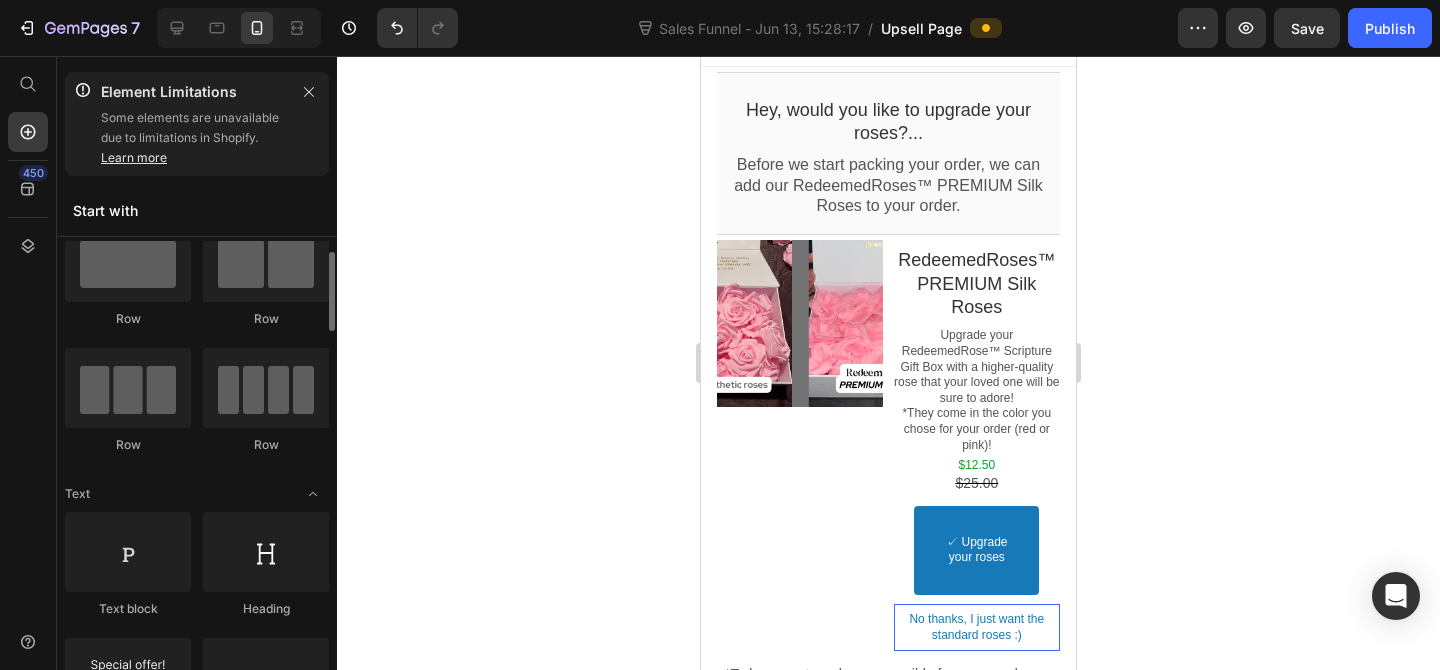 click 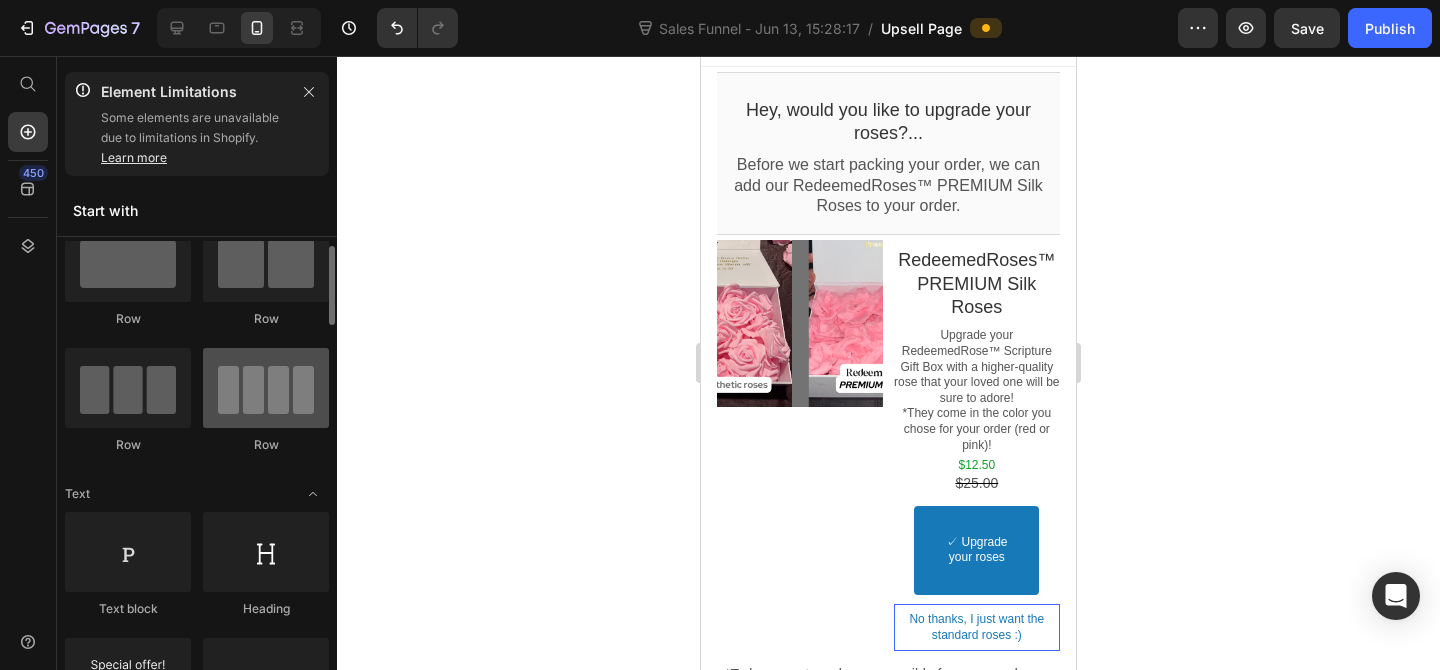 scroll, scrollTop: 0, scrollLeft: 0, axis: both 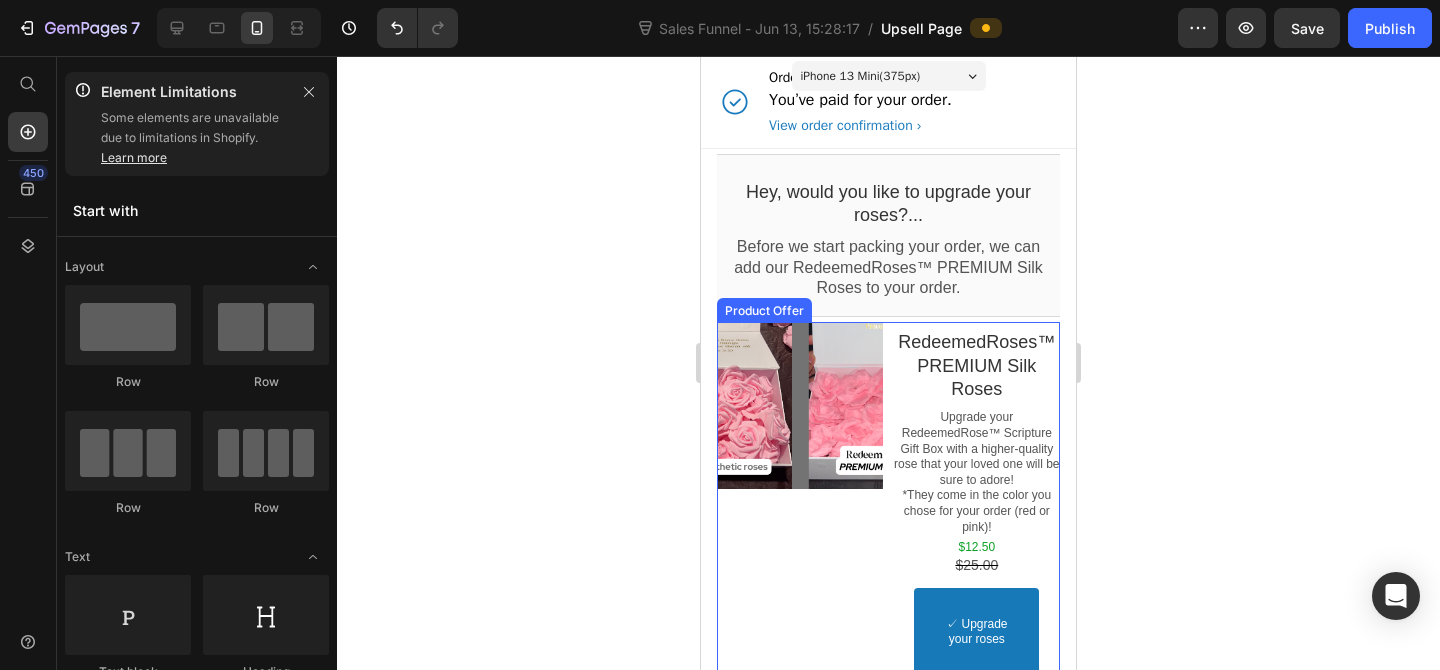 click on "Product Images" at bounding box center [800, 527] 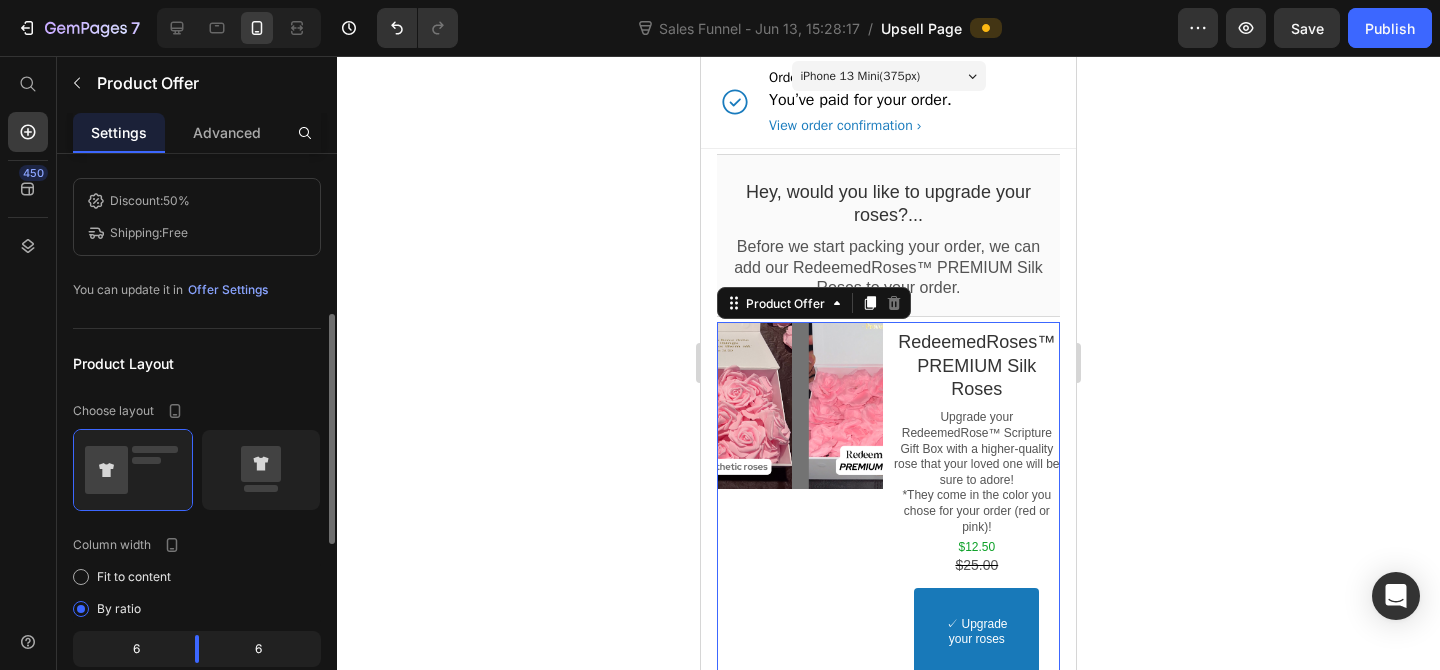 scroll, scrollTop: 462, scrollLeft: 0, axis: vertical 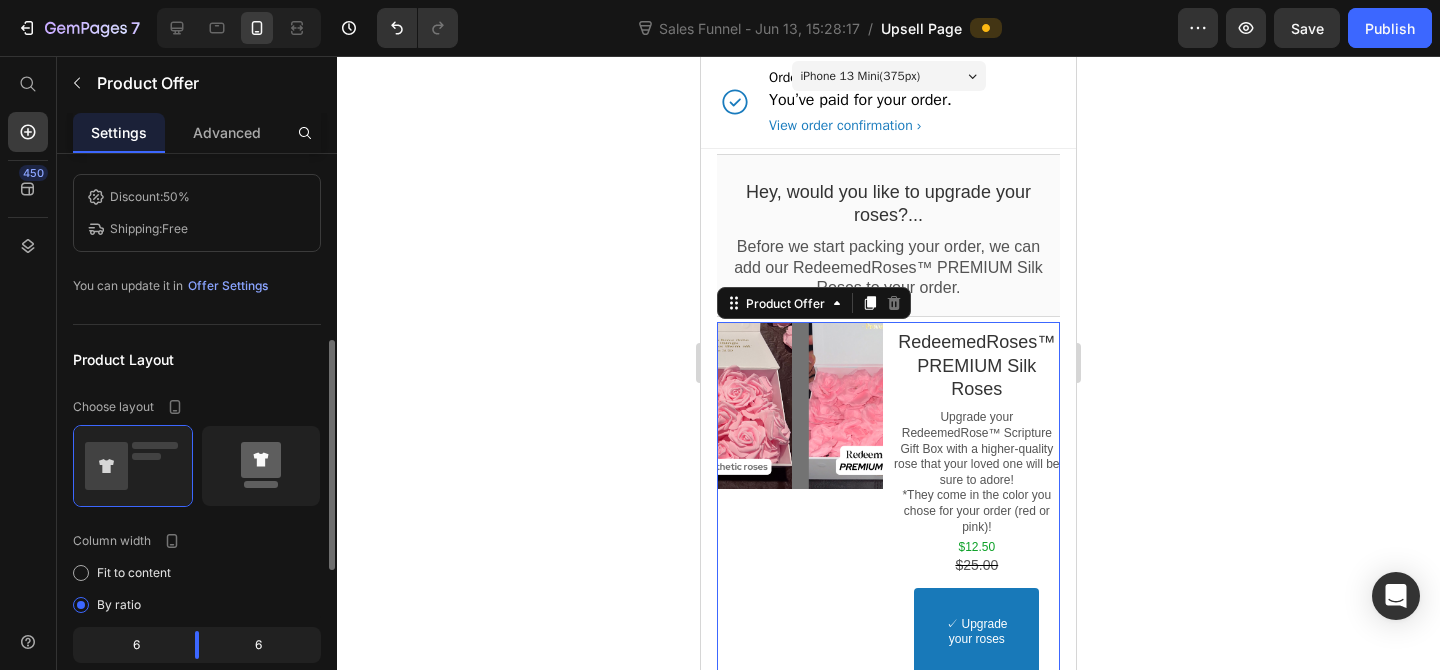 click 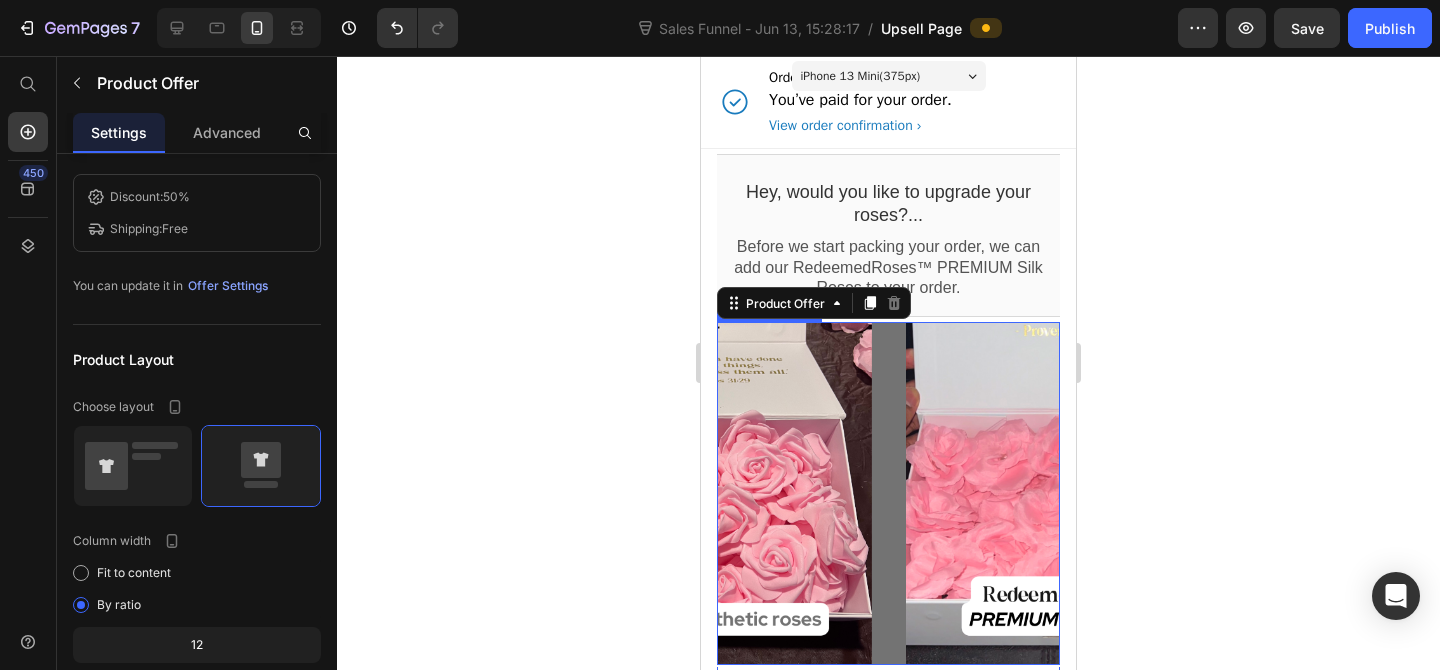 scroll, scrollTop: 289, scrollLeft: 0, axis: vertical 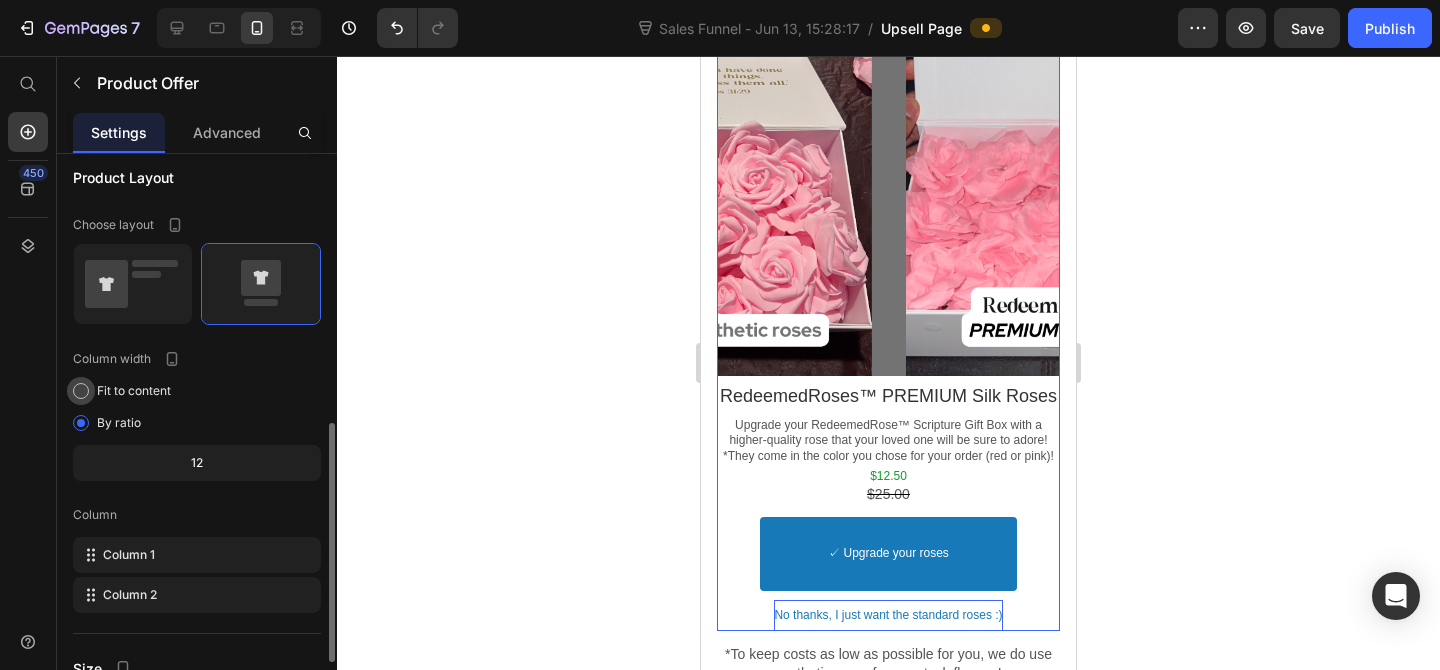 click on "Fit to content" at bounding box center (134, 391) 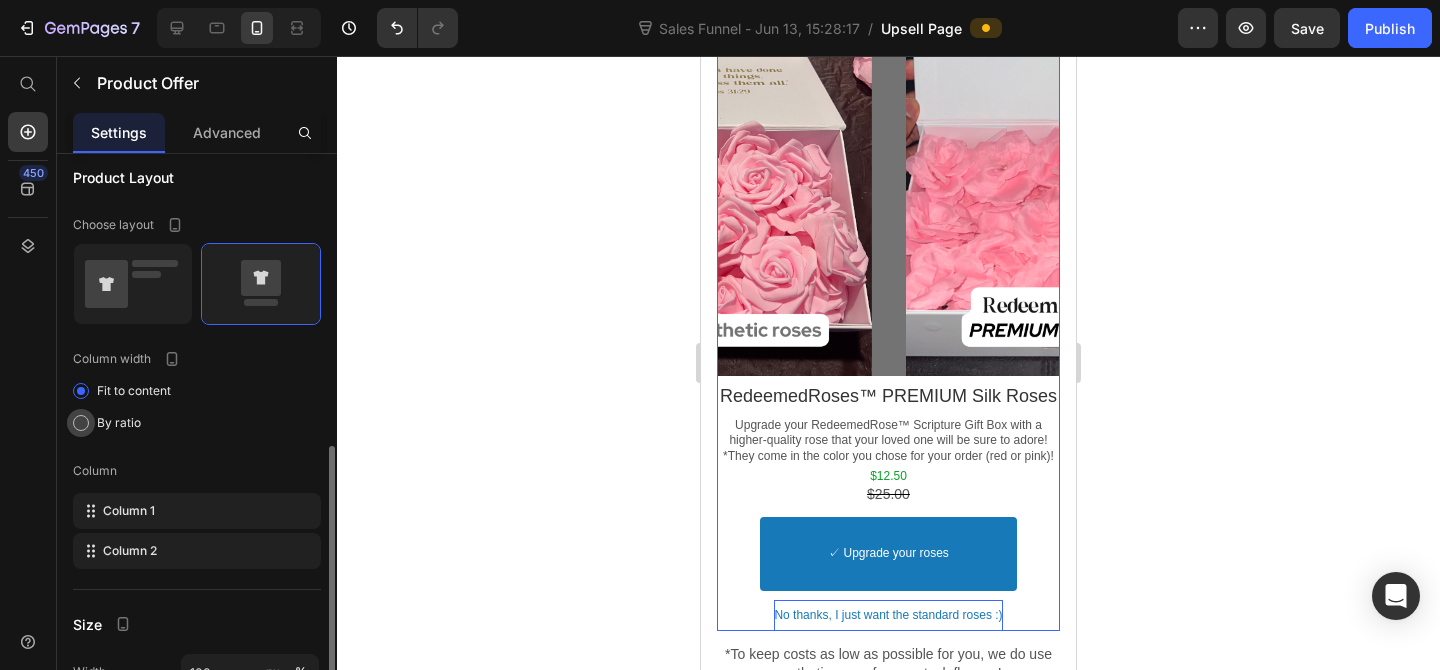 scroll, scrollTop: 755, scrollLeft: 0, axis: vertical 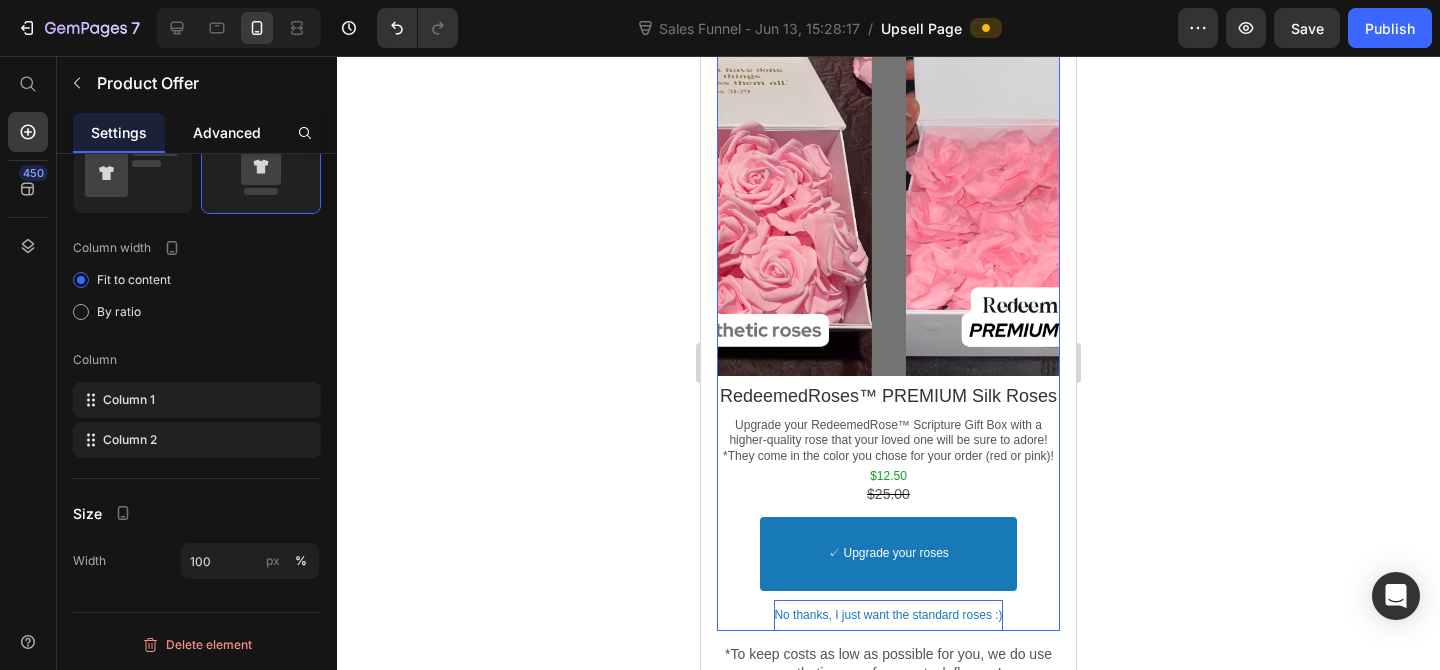 click on "Advanced" at bounding box center [227, 132] 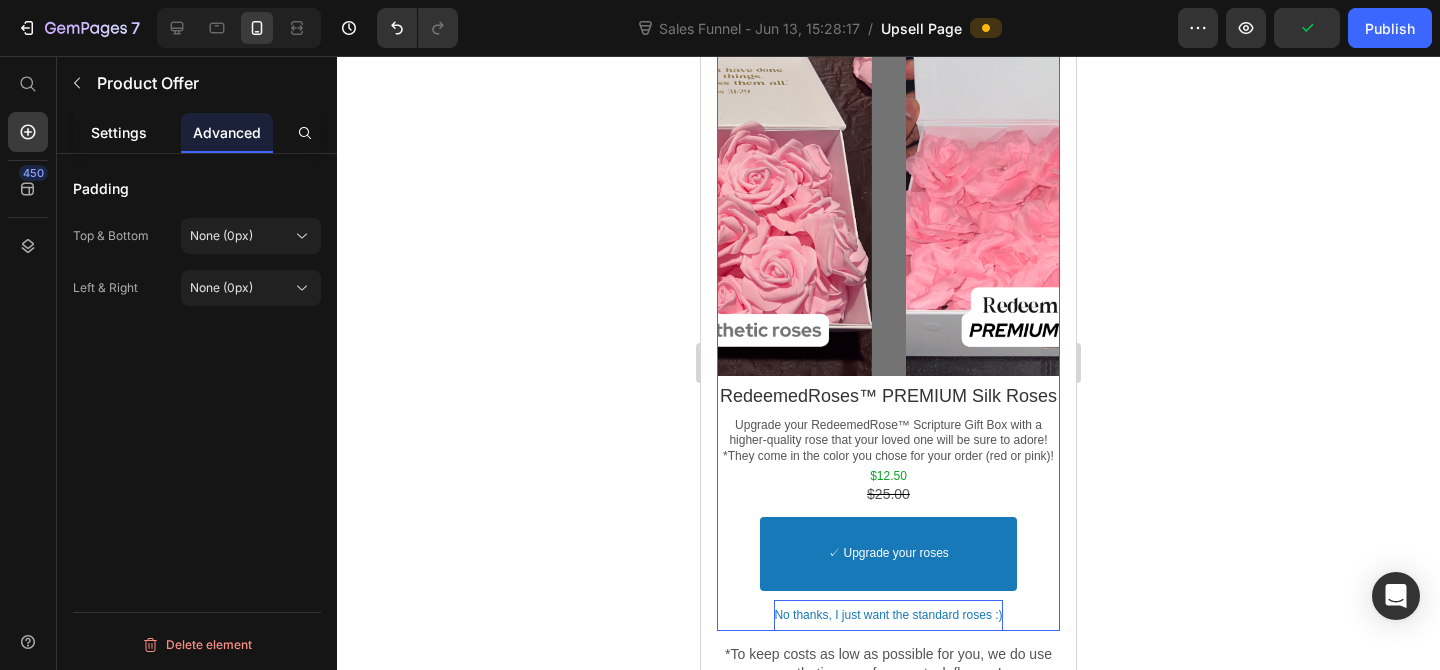 click on "Settings" at bounding box center (119, 132) 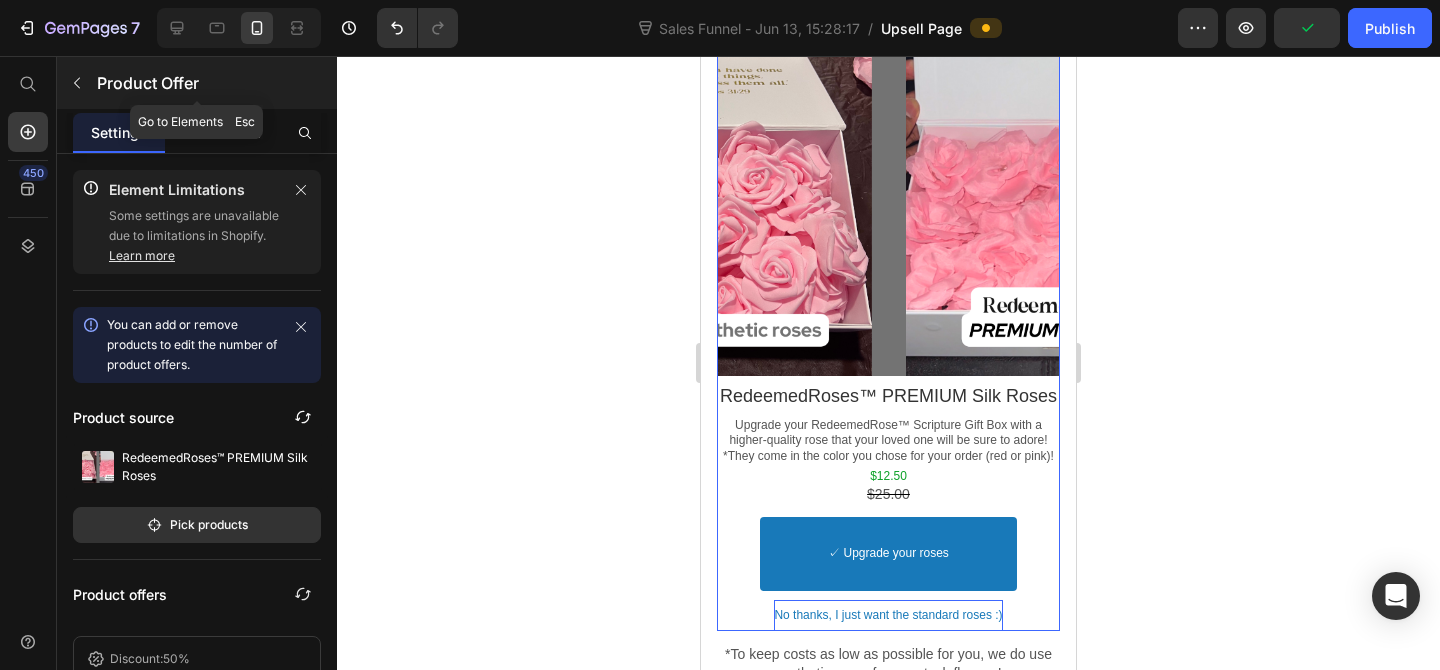 click 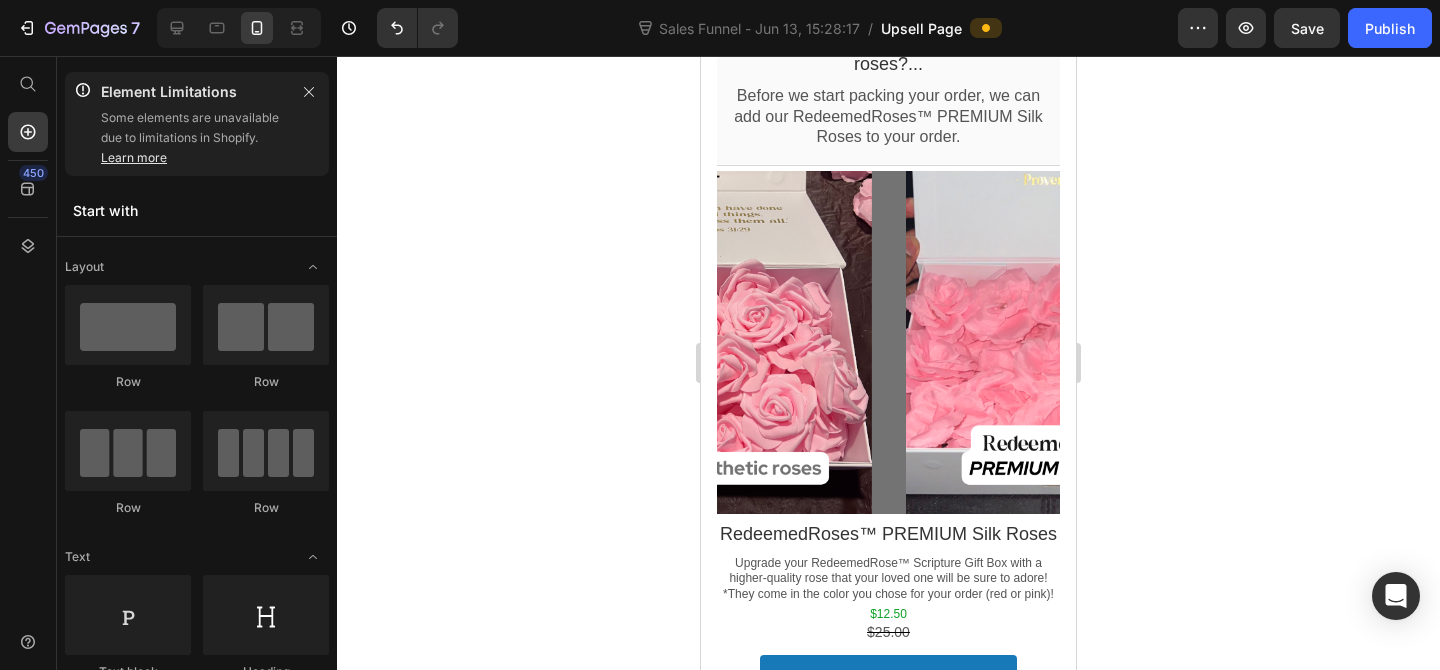 scroll, scrollTop: 173, scrollLeft: 0, axis: vertical 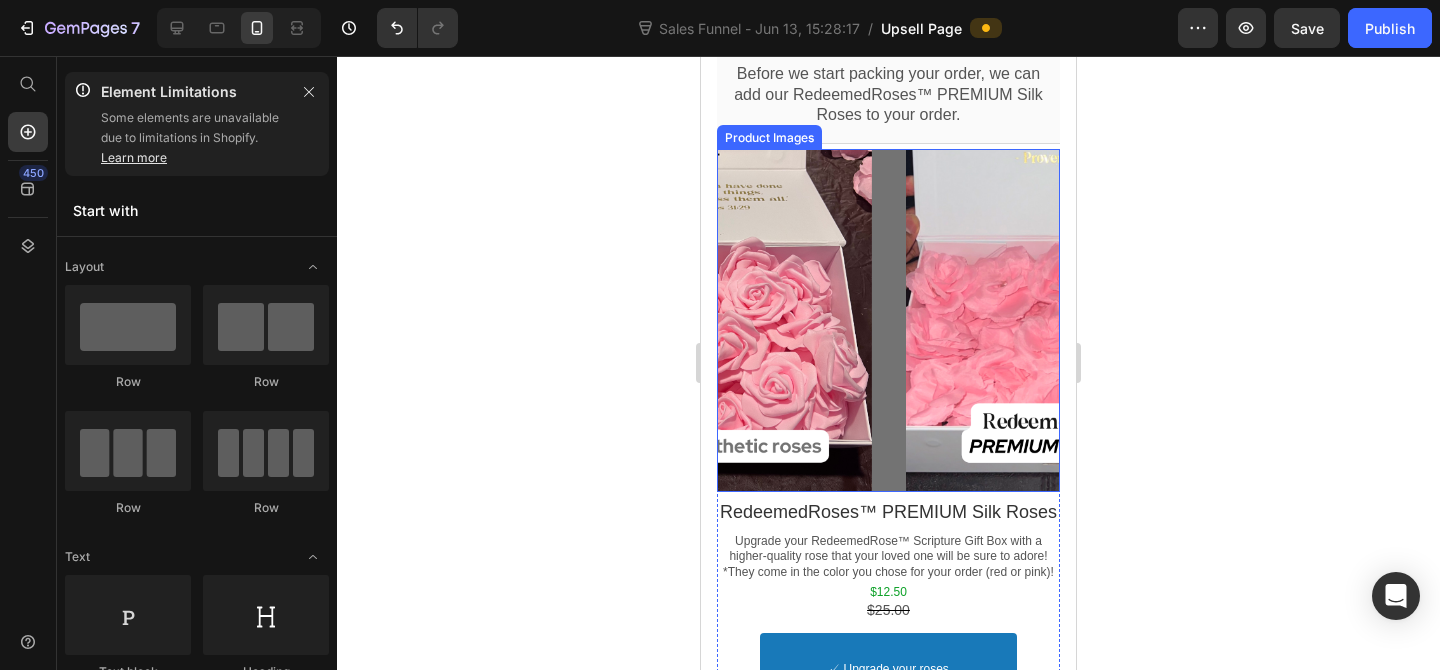 click at bounding box center (888, 320) 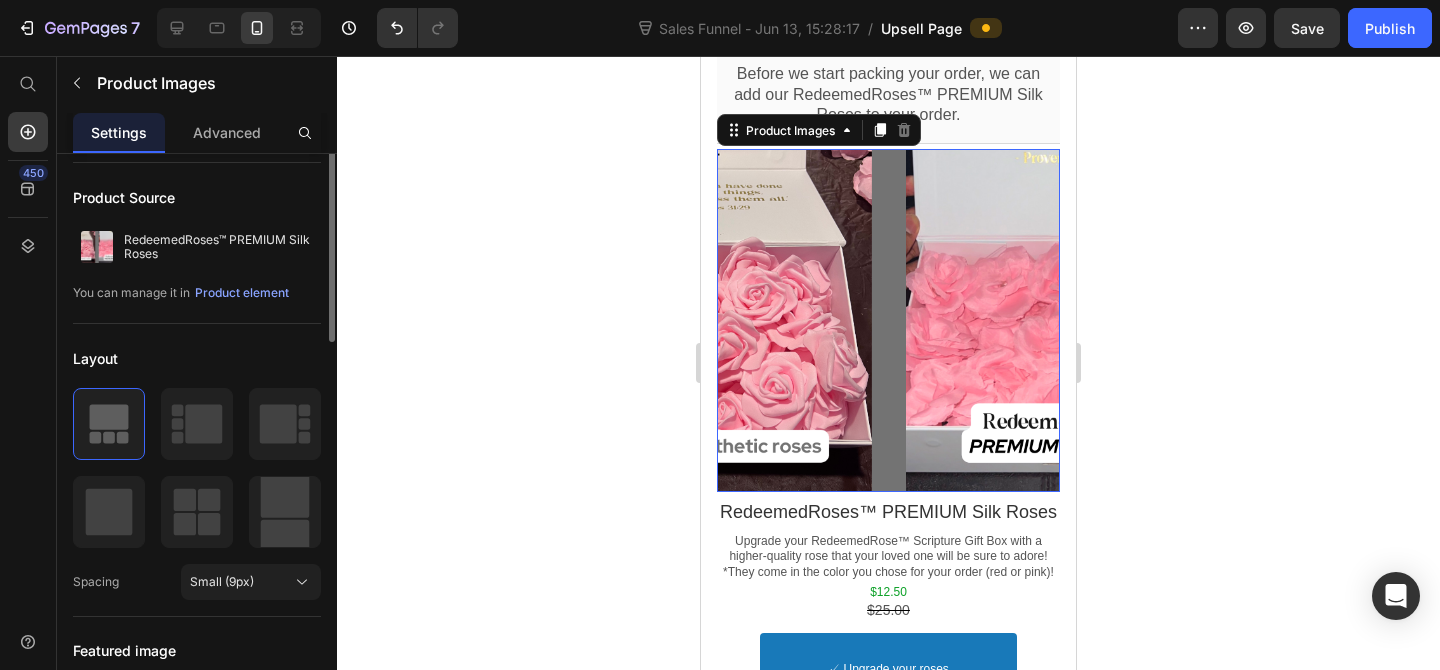 scroll, scrollTop: 163, scrollLeft: 0, axis: vertical 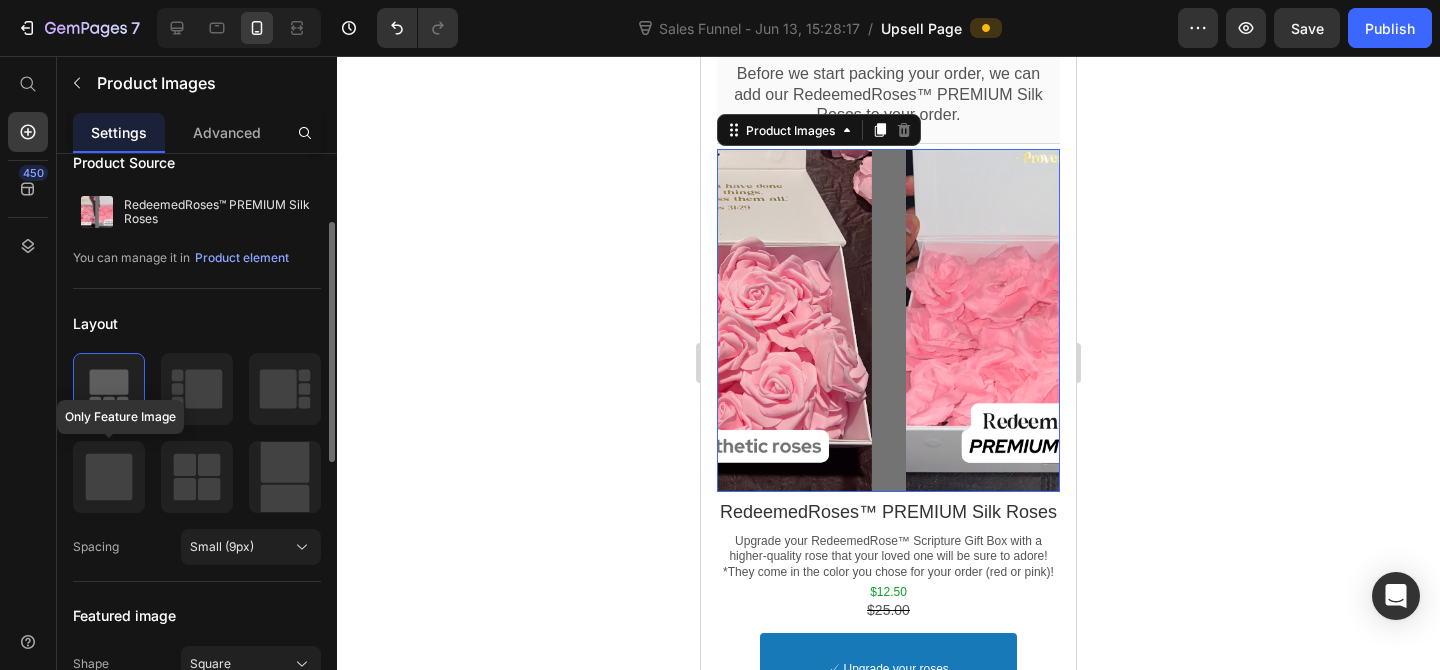 click 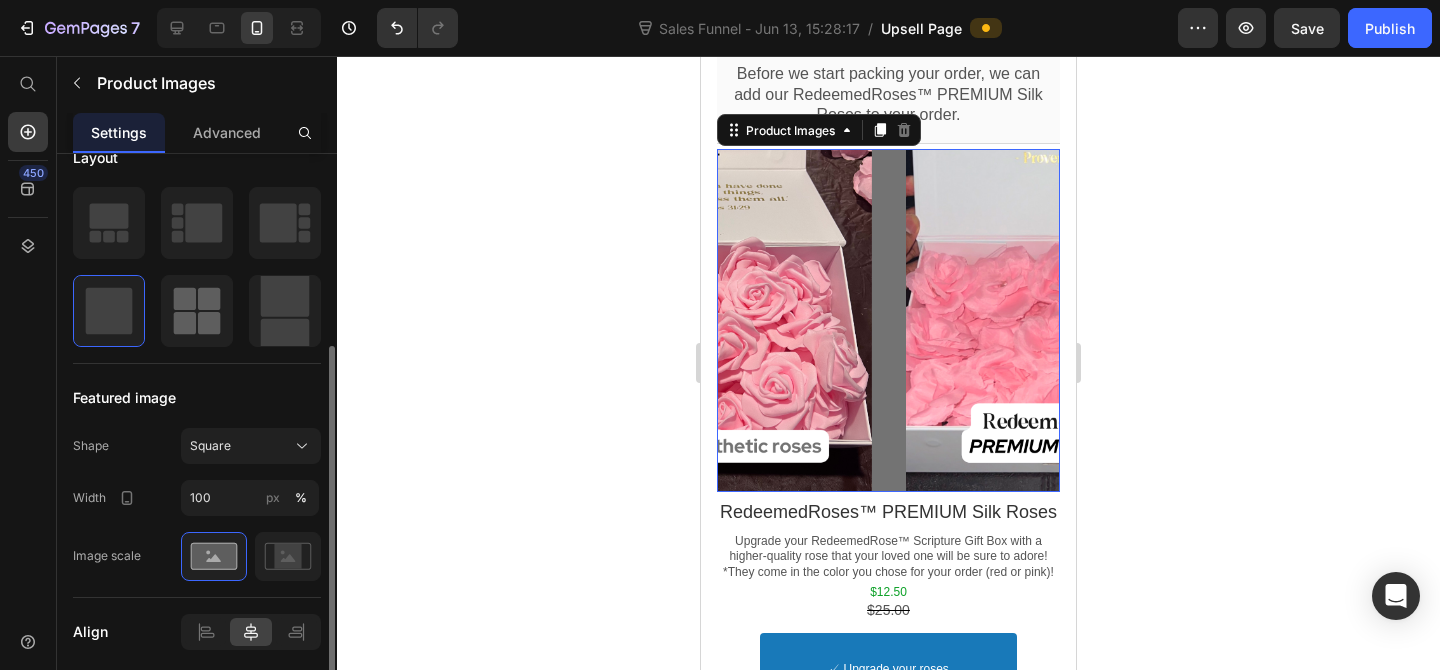 scroll, scrollTop: 331, scrollLeft: 0, axis: vertical 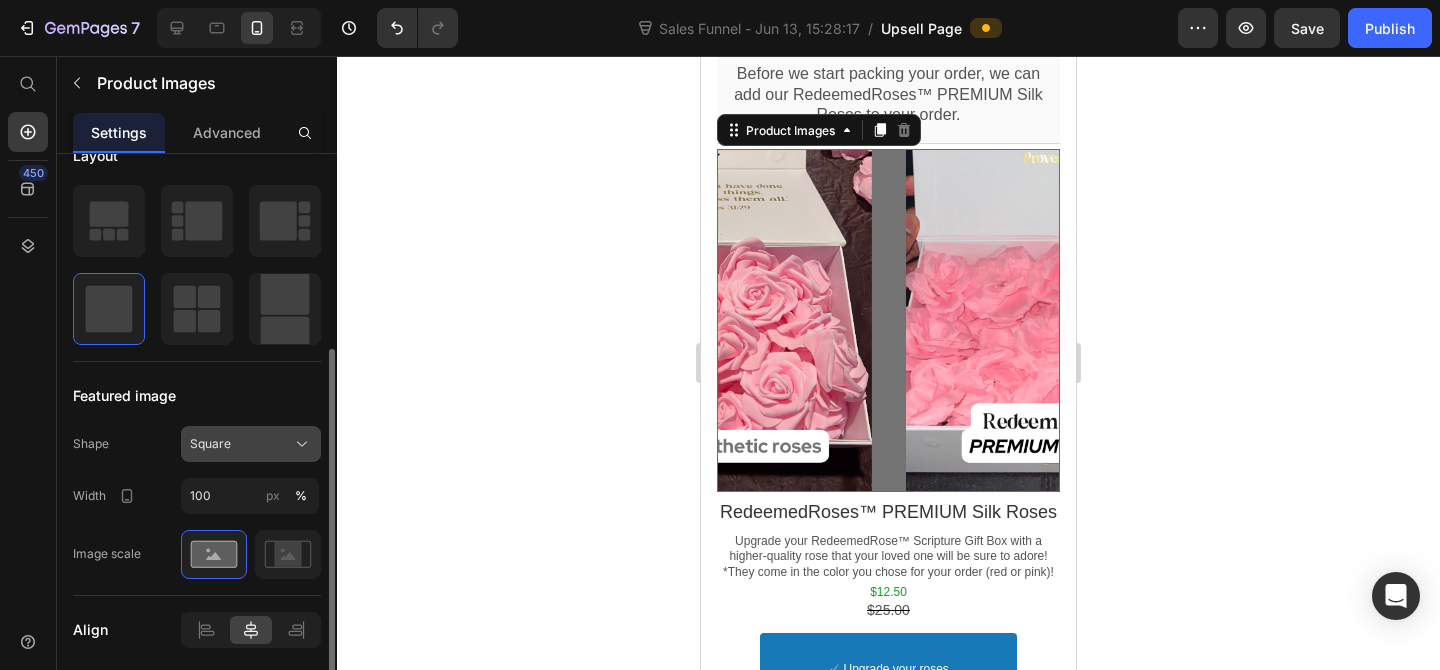 click on "Square" 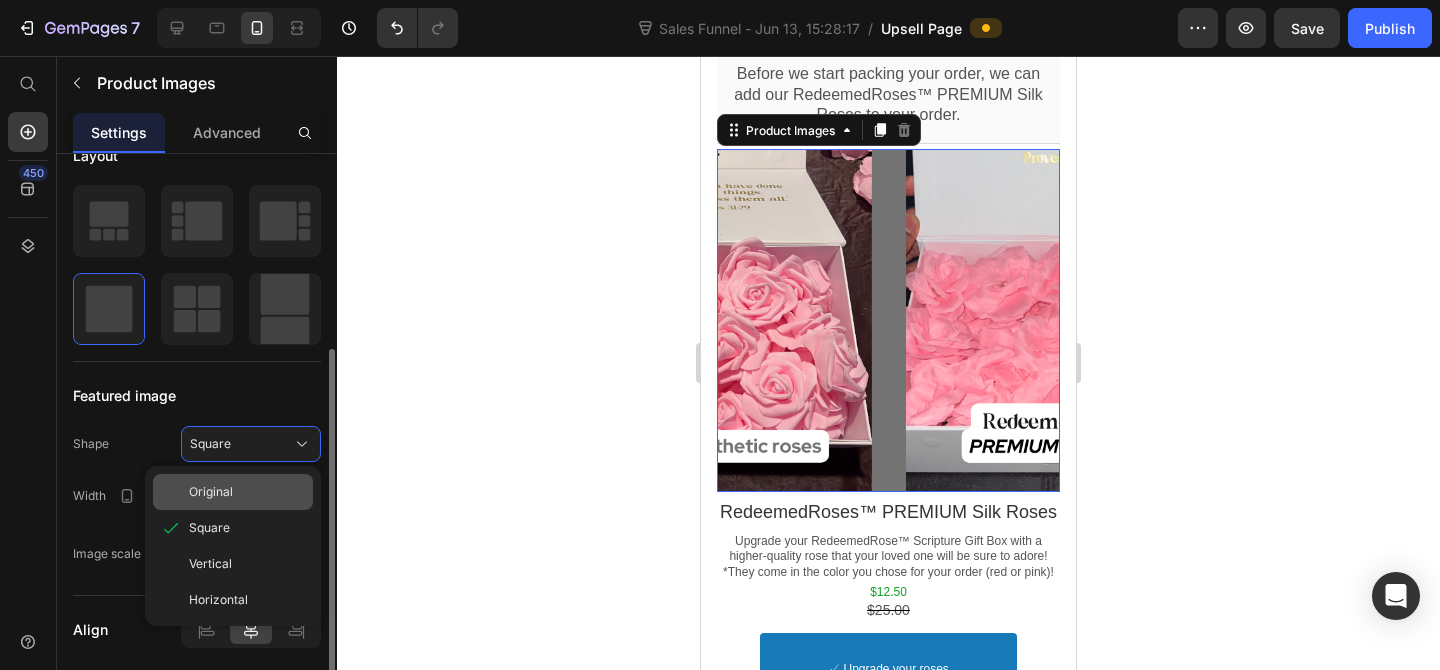 click on "Original" at bounding box center [247, 492] 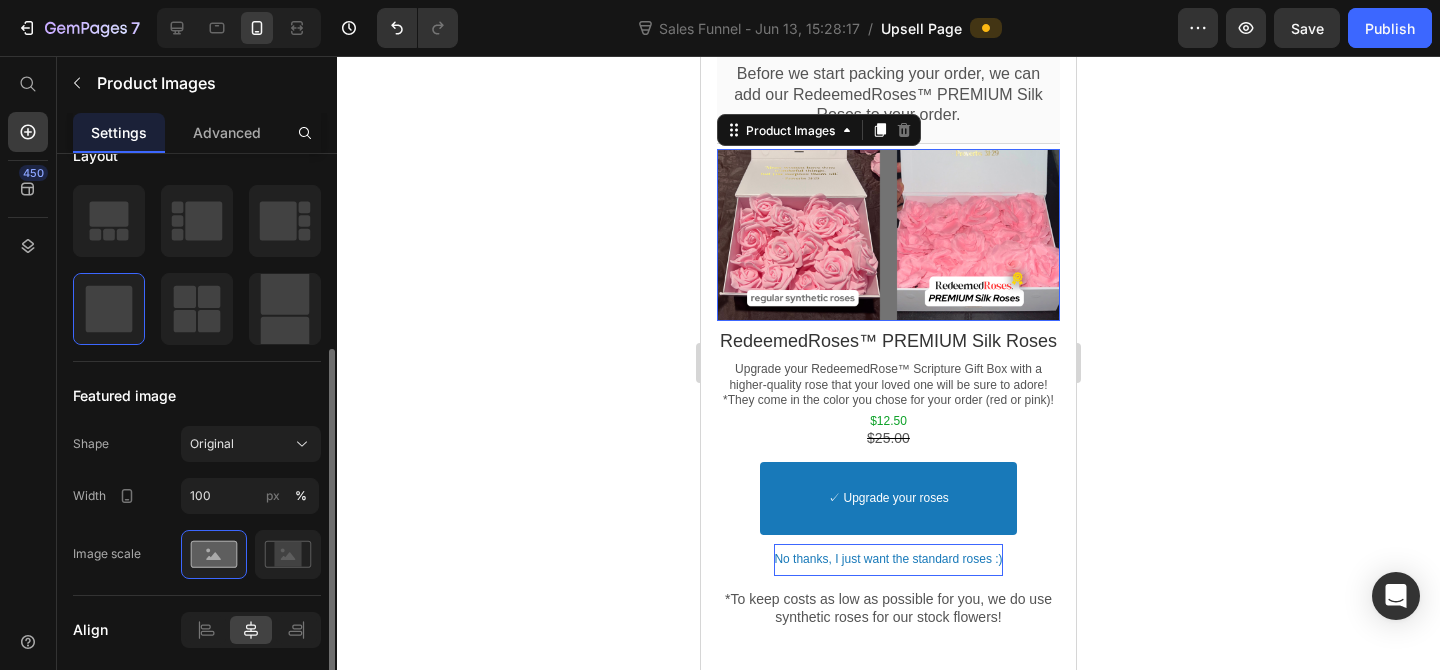 click 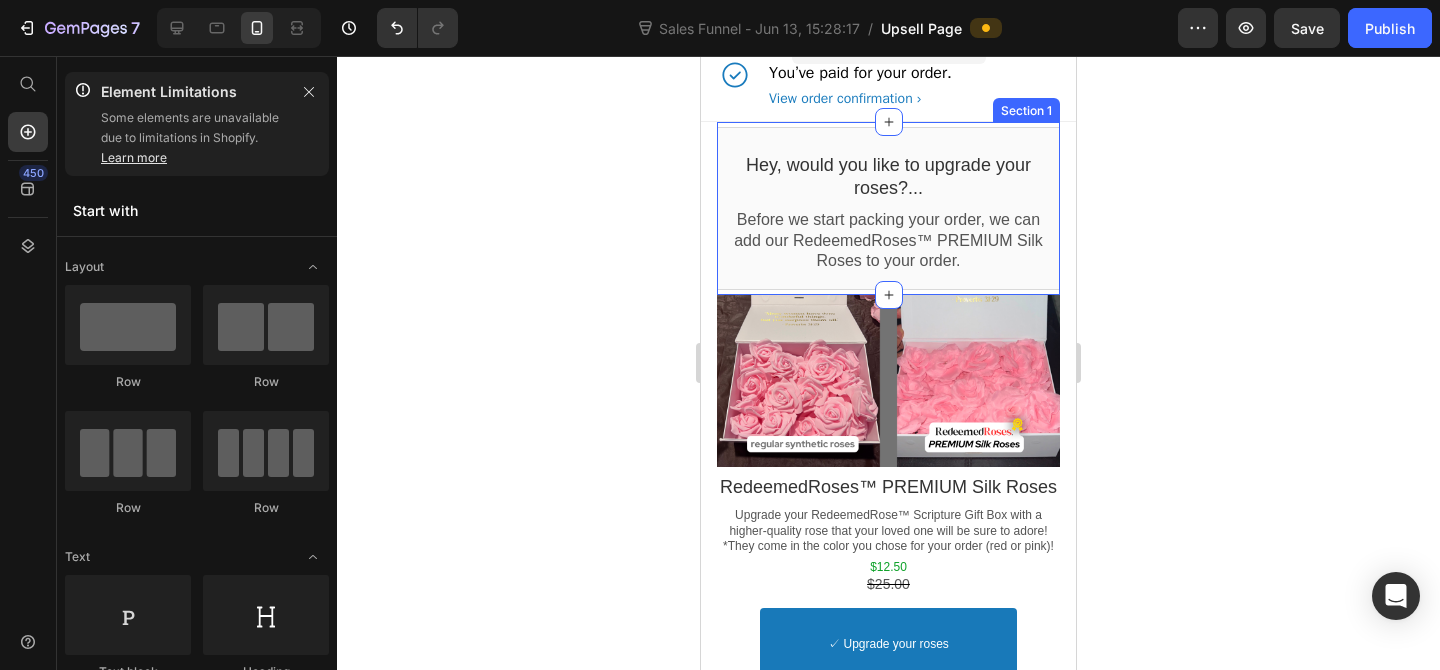 scroll, scrollTop: 33, scrollLeft: 0, axis: vertical 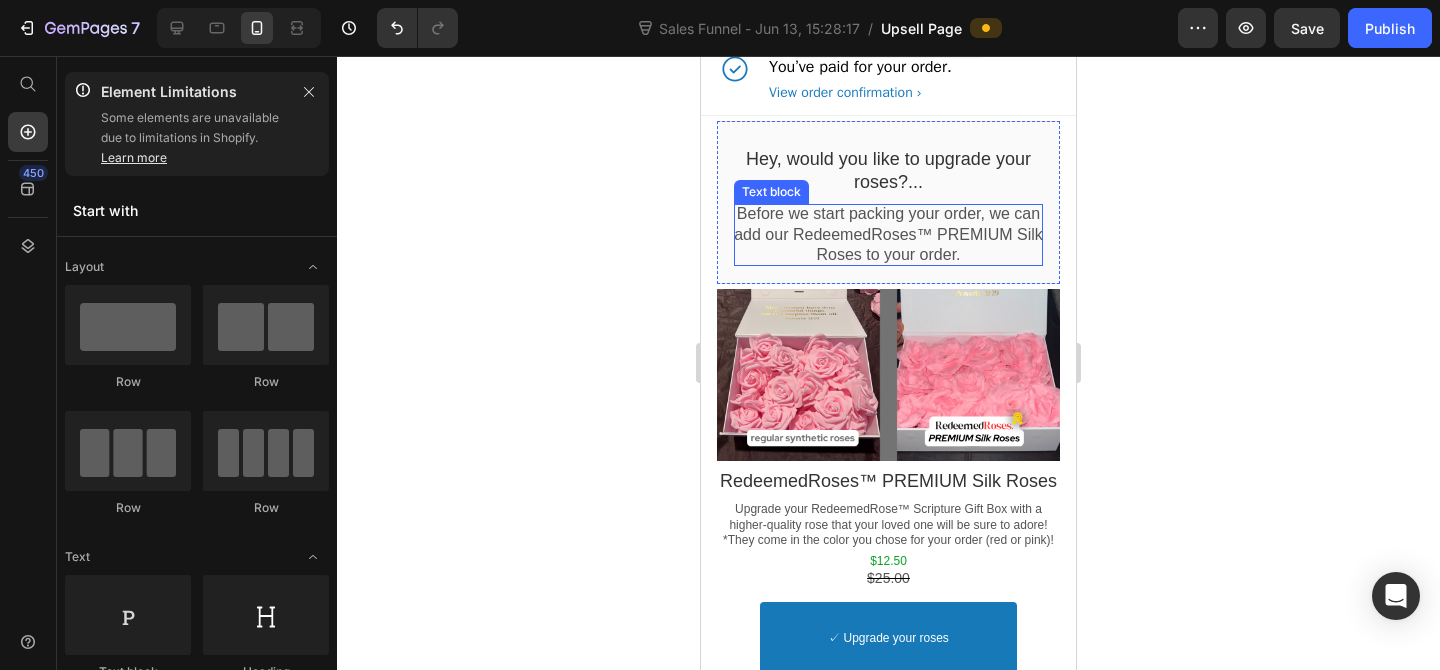 click on "Before we start packing your order, we can add our RedeemedRoses™ PREMIUM Silk Roses to your order." at bounding box center (888, 235) 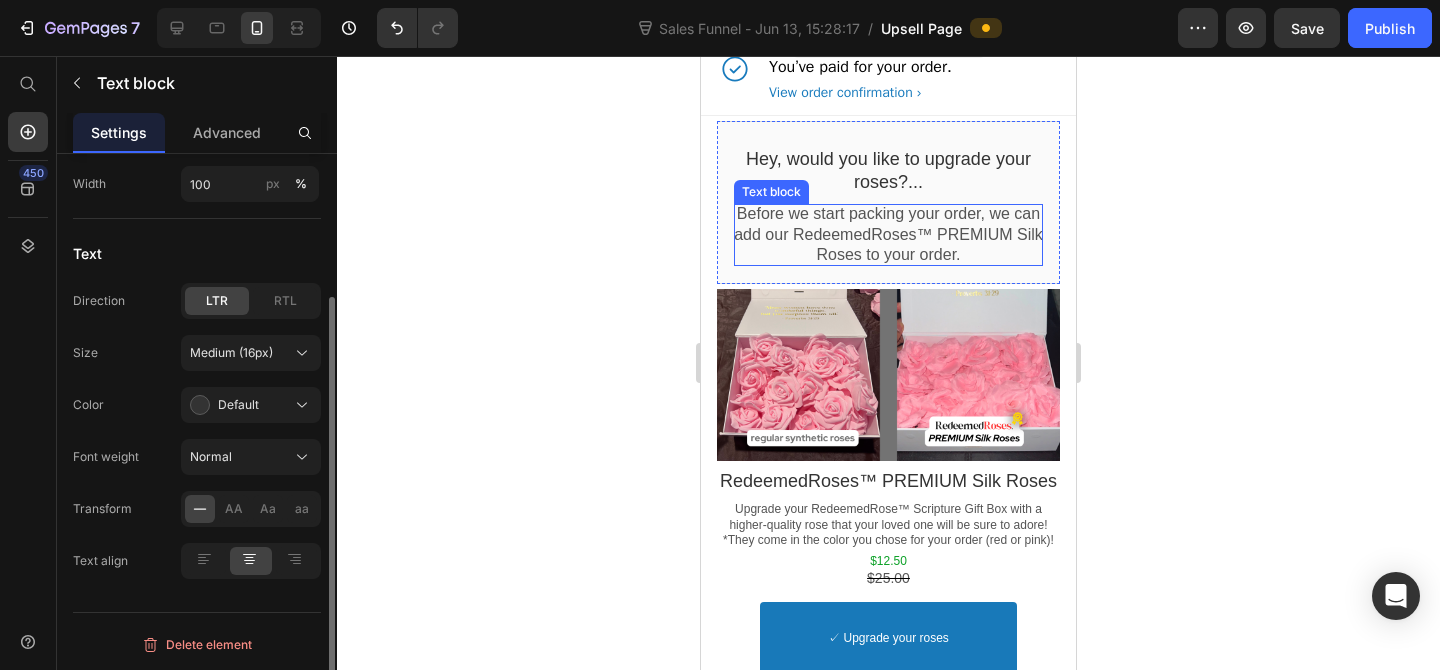 scroll, scrollTop: 0, scrollLeft: 0, axis: both 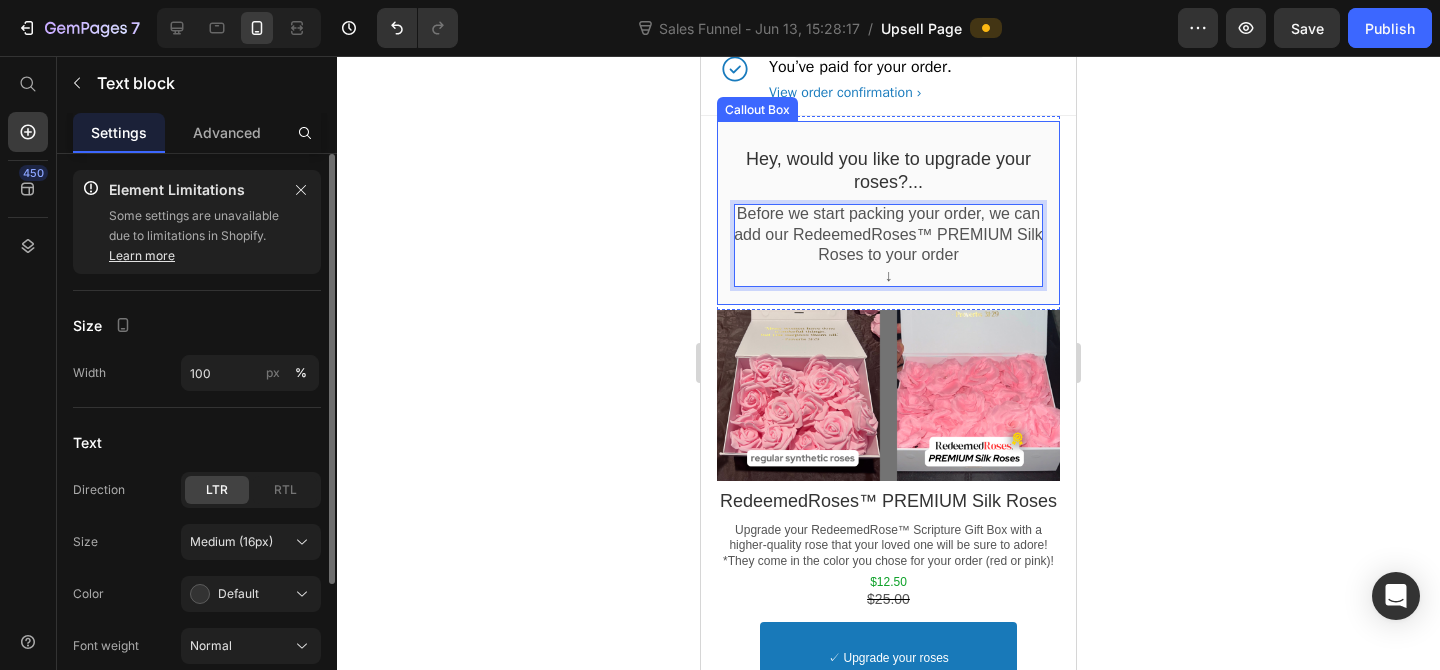 click 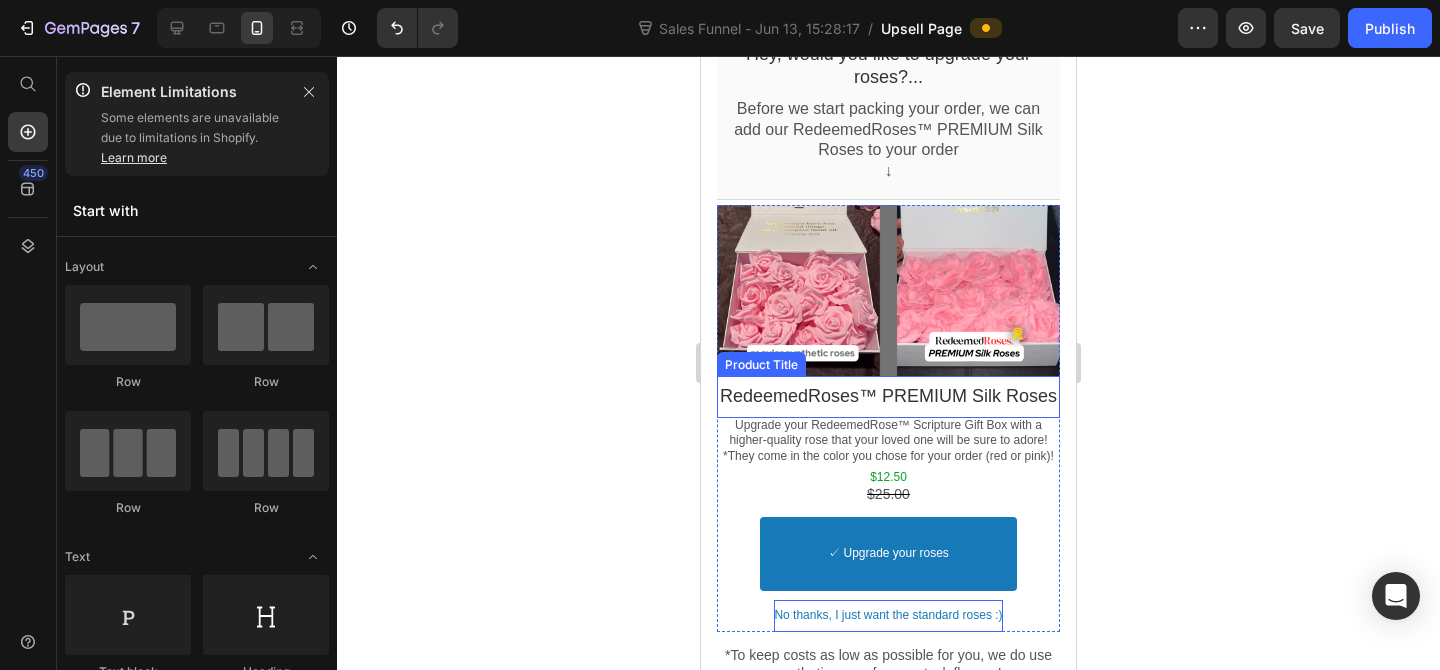 scroll, scrollTop: 171, scrollLeft: 0, axis: vertical 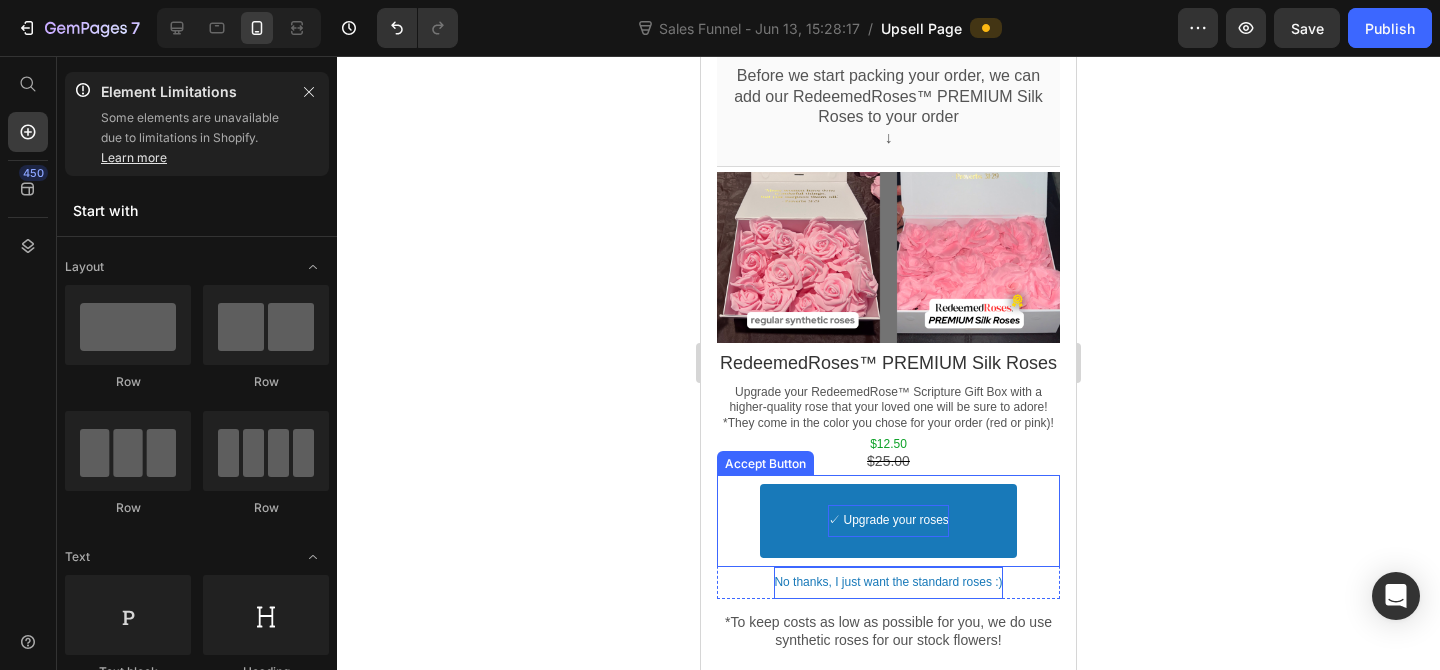 click on "✓ Upgrade your roses" at bounding box center [888, 521] 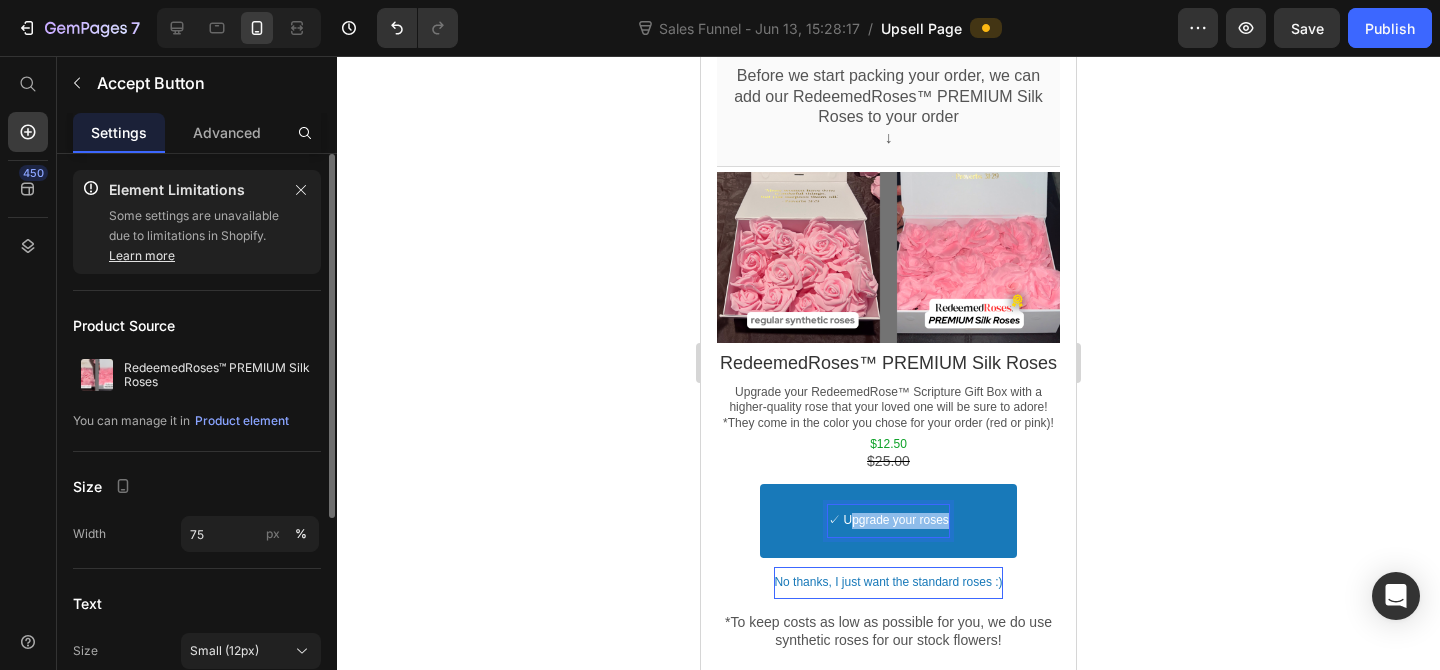 drag, startPoint x: 843, startPoint y: 536, endPoint x: 958, endPoint y: 541, distance: 115.10864 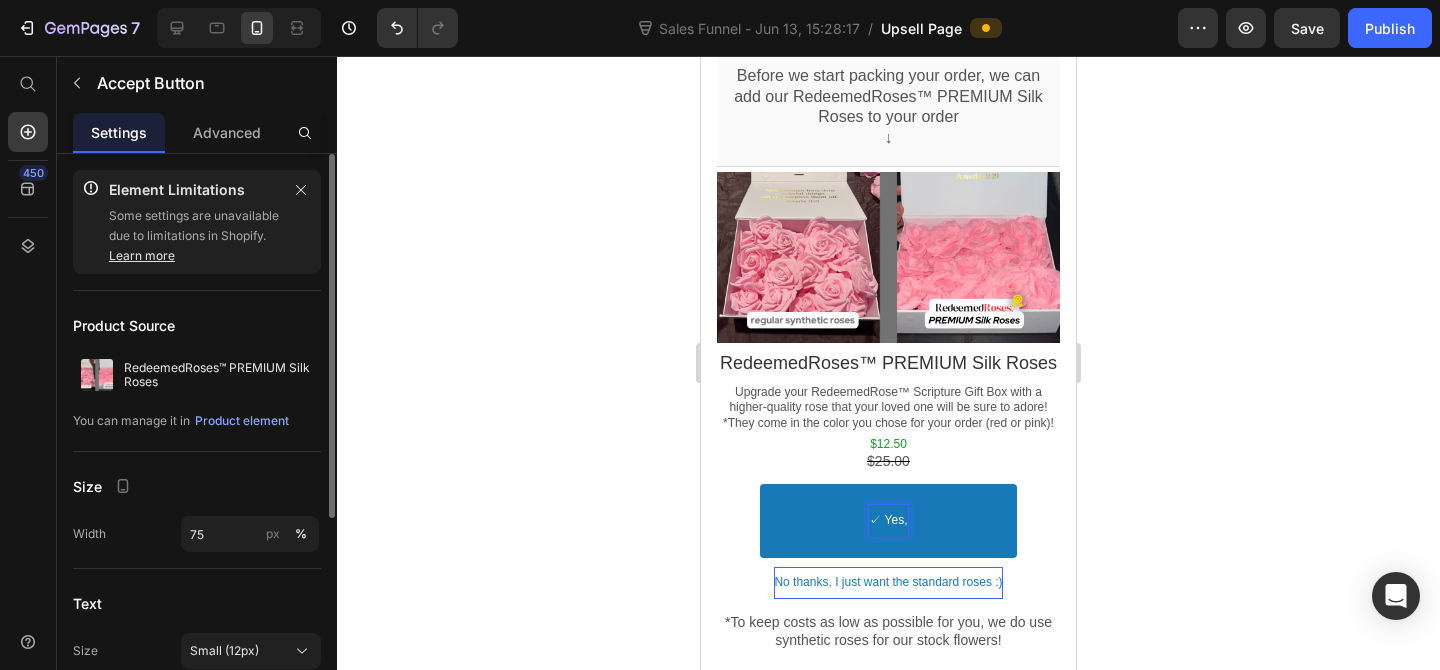 click on "✓ Yes," at bounding box center (888, 521) 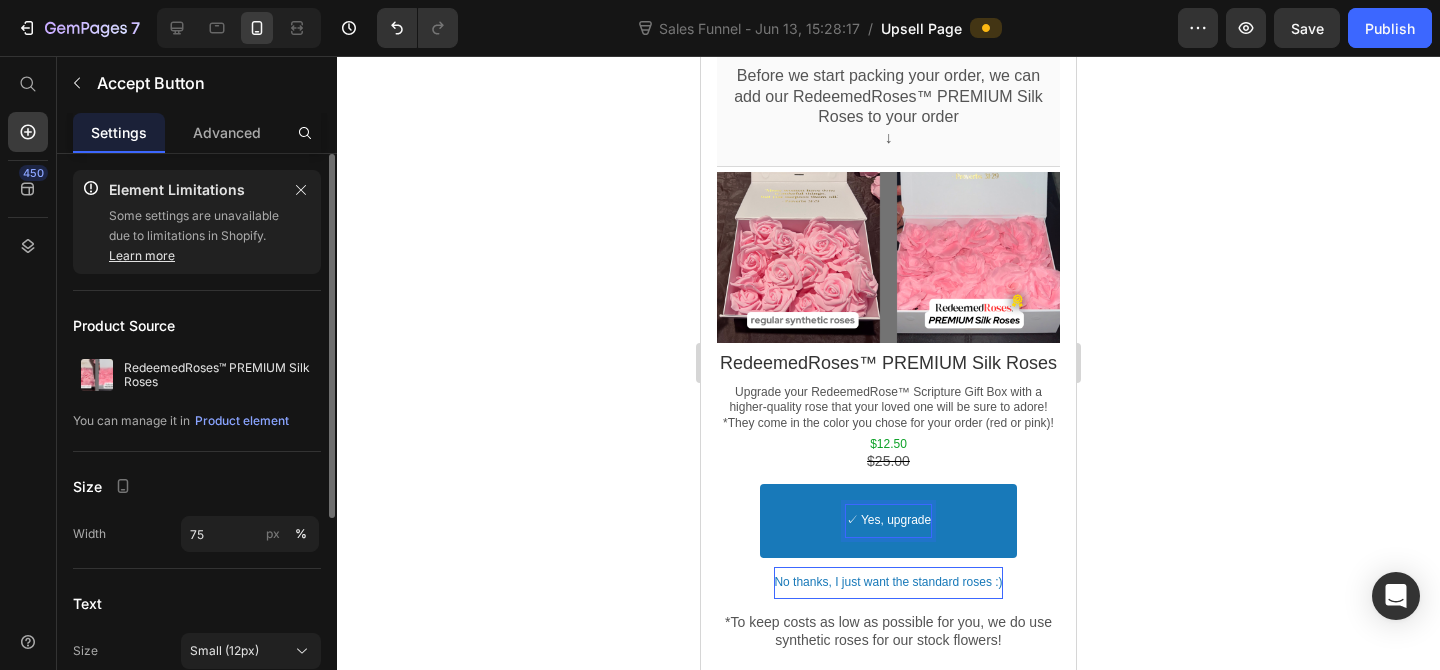 click on "✓ Yes, upgrade" at bounding box center [888, 521] 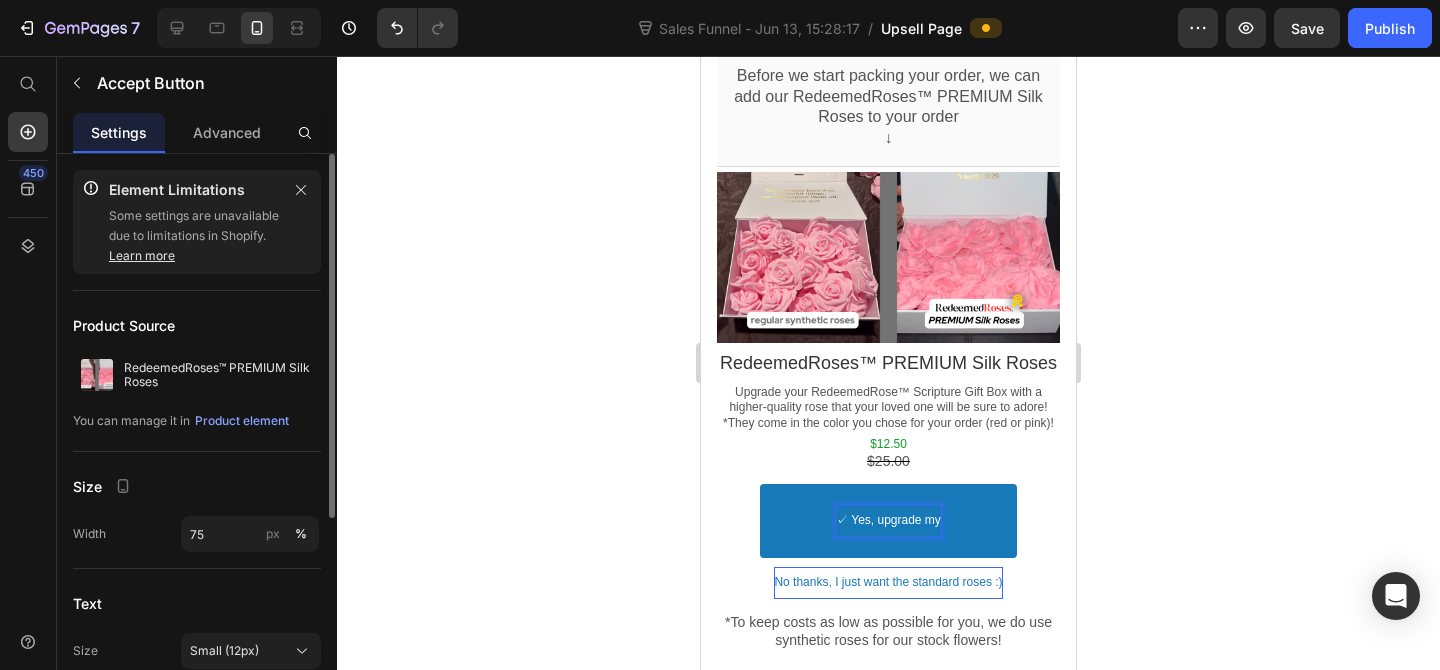 click on "✓ Yes, upgrade my" at bounding box center [888, 521] 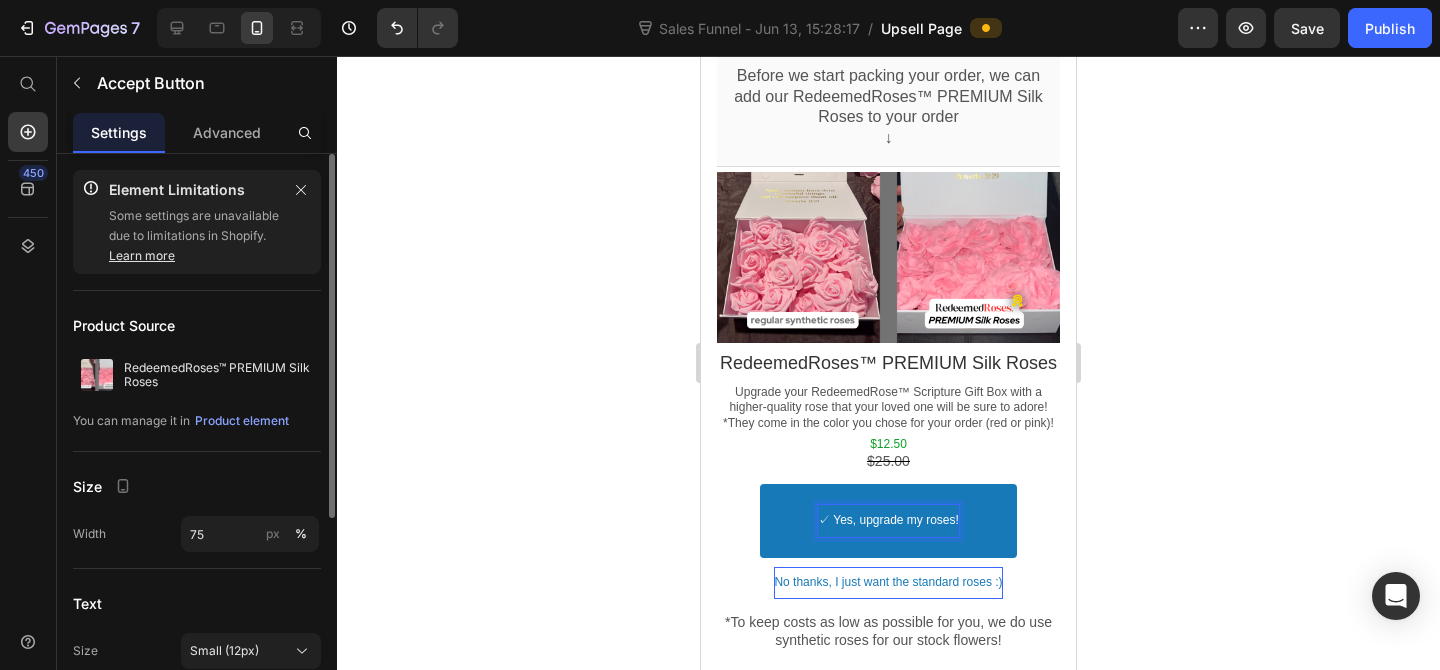 click 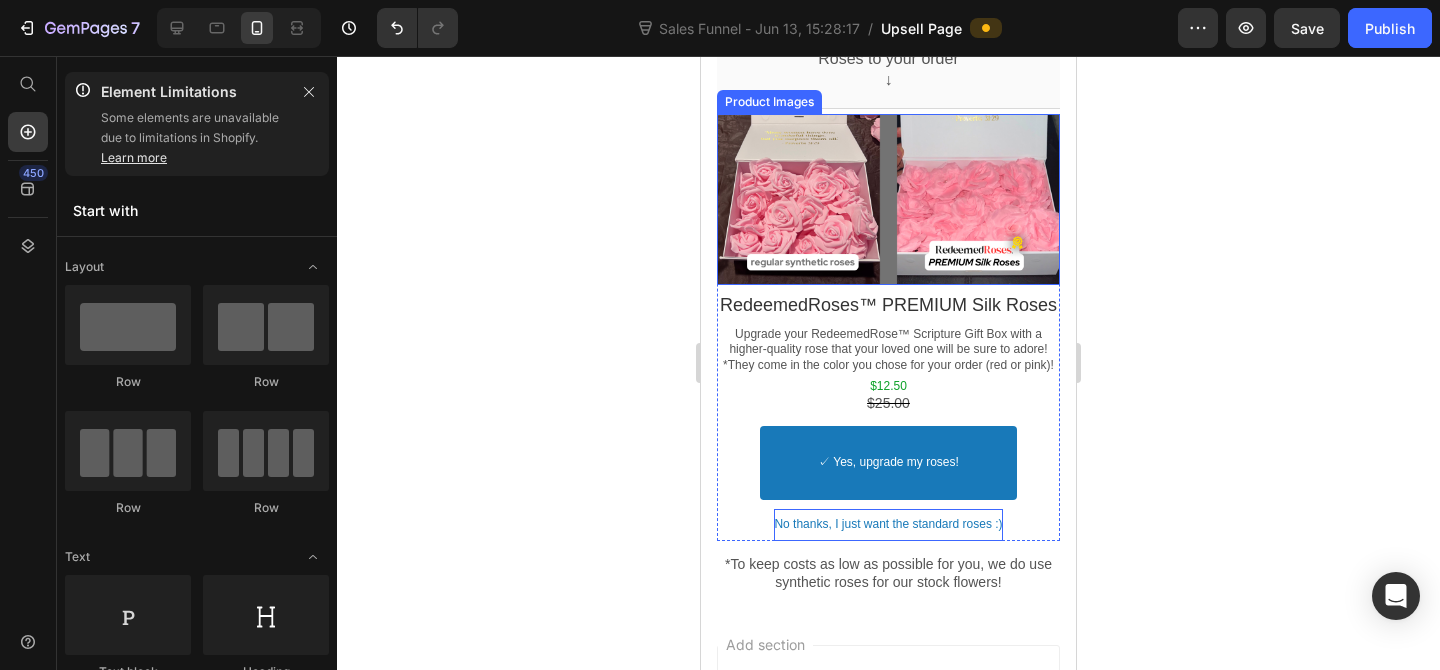 scroll, scrollTop: 296, scrollLeft: 0, axis: vertical 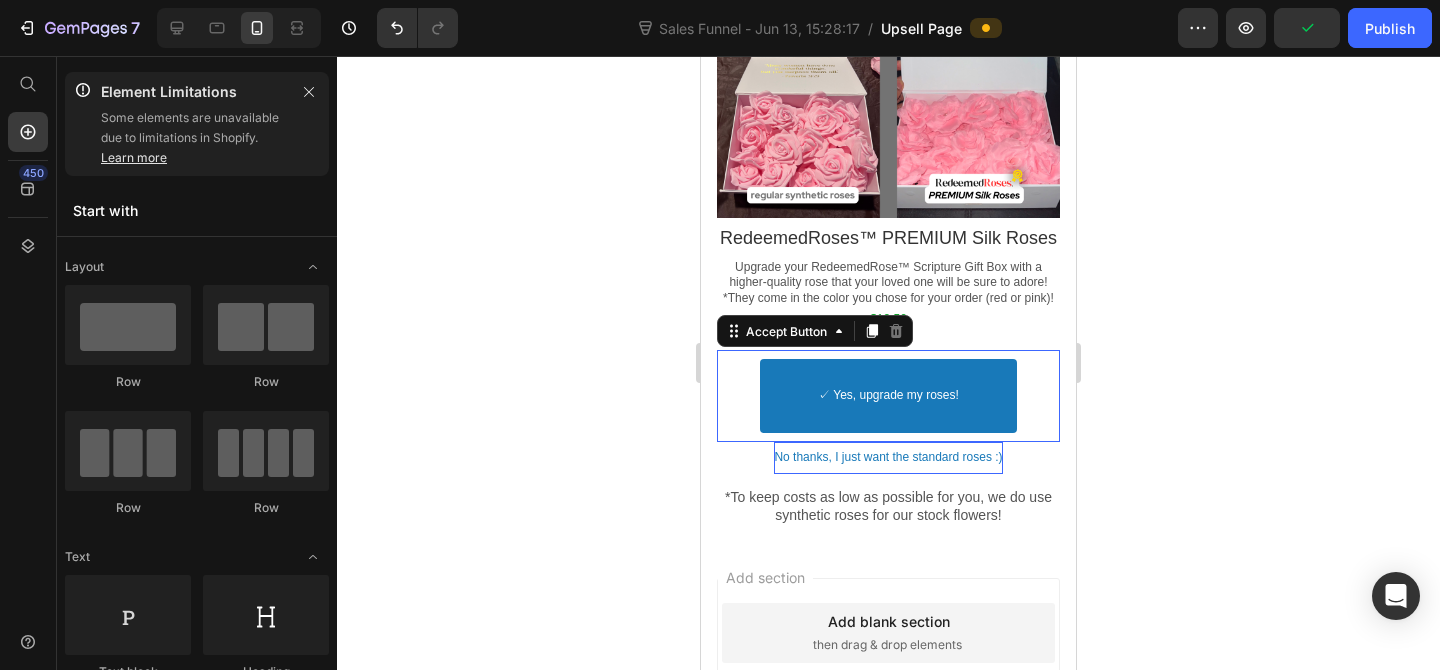 click on "✓ Yes, upgrade my roses!" at bounding box center (888, 396) 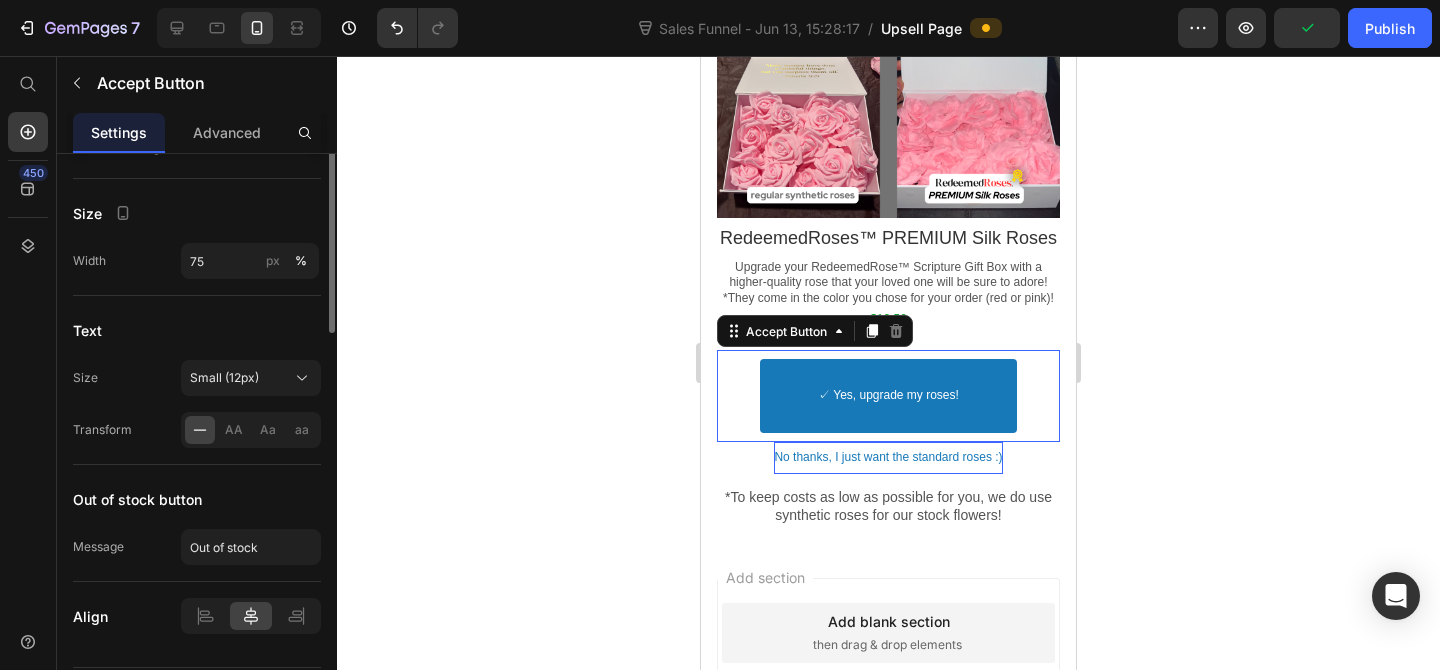 scroll, scrollTop: 328, scrollLeft: 0, axis: vertical 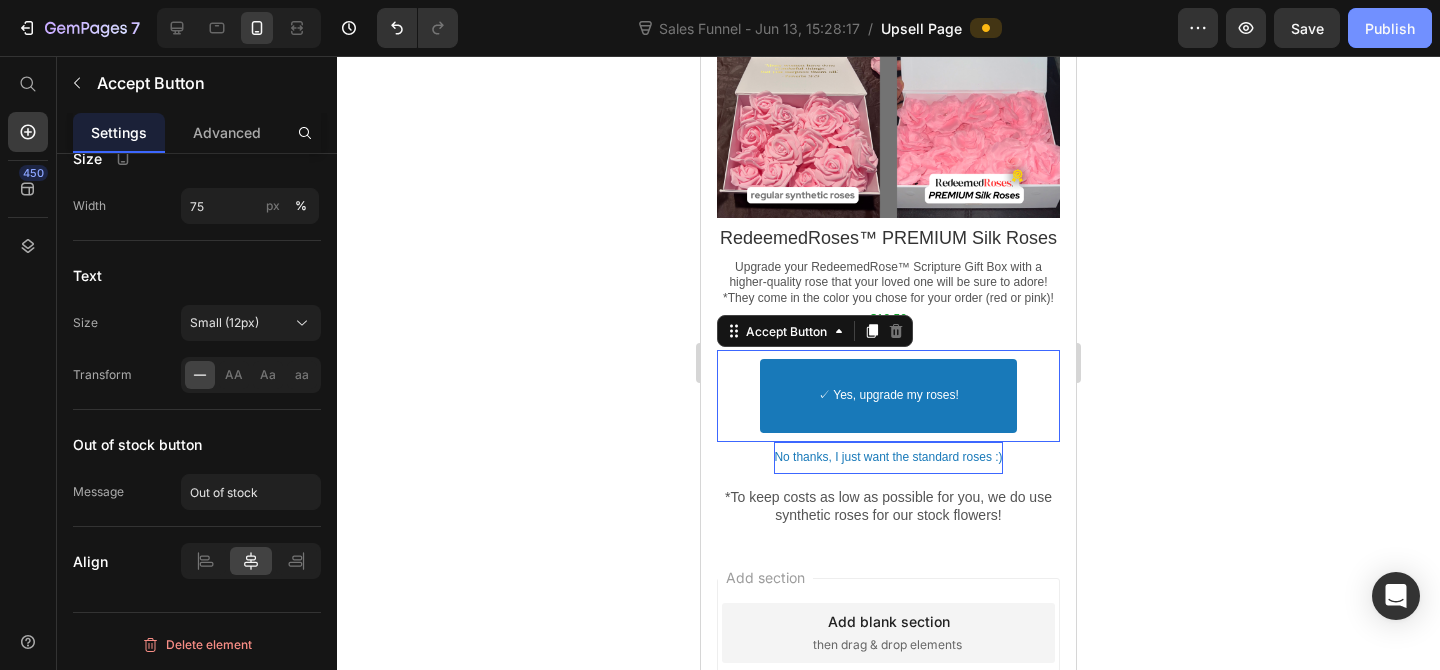 click on "Publish" at bounding box center (1390, 28) 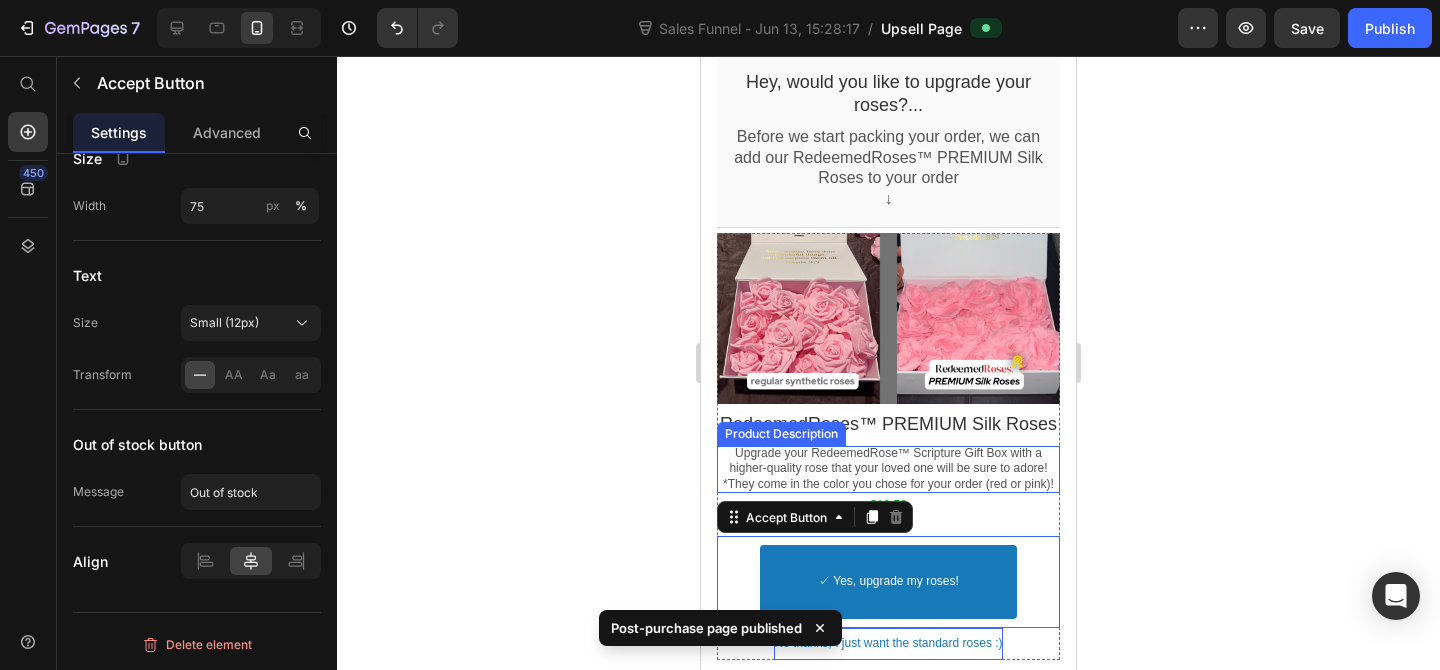 scroll, scrollTop: 0, scrollLeft: 0, axis: both 